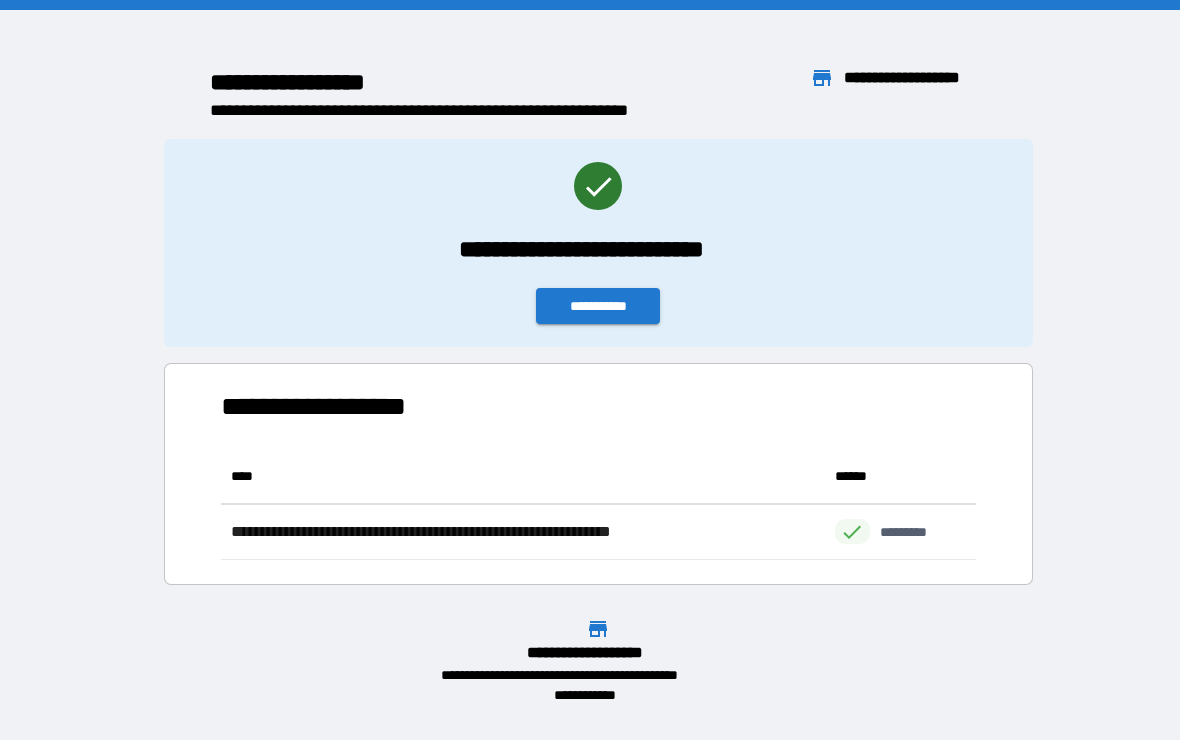 scroll, scrollTop: 35, scrollLeft: 0, axis: vertical 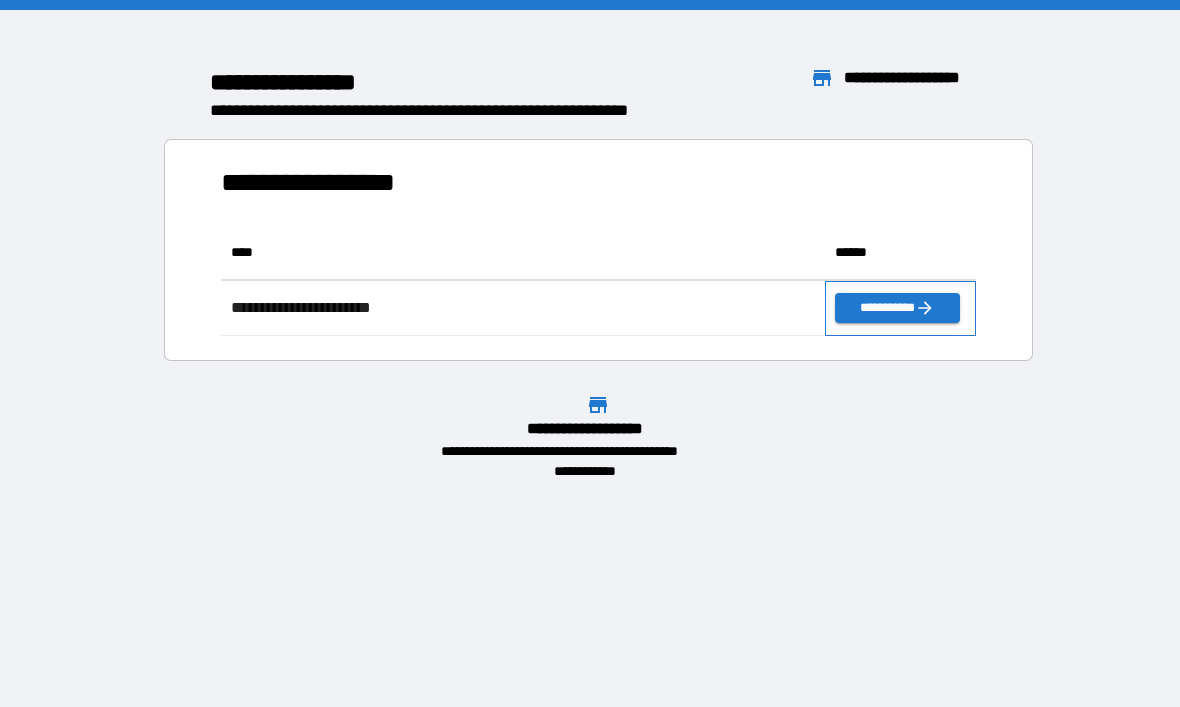 click on "**********" at bounding box center (900, 308) 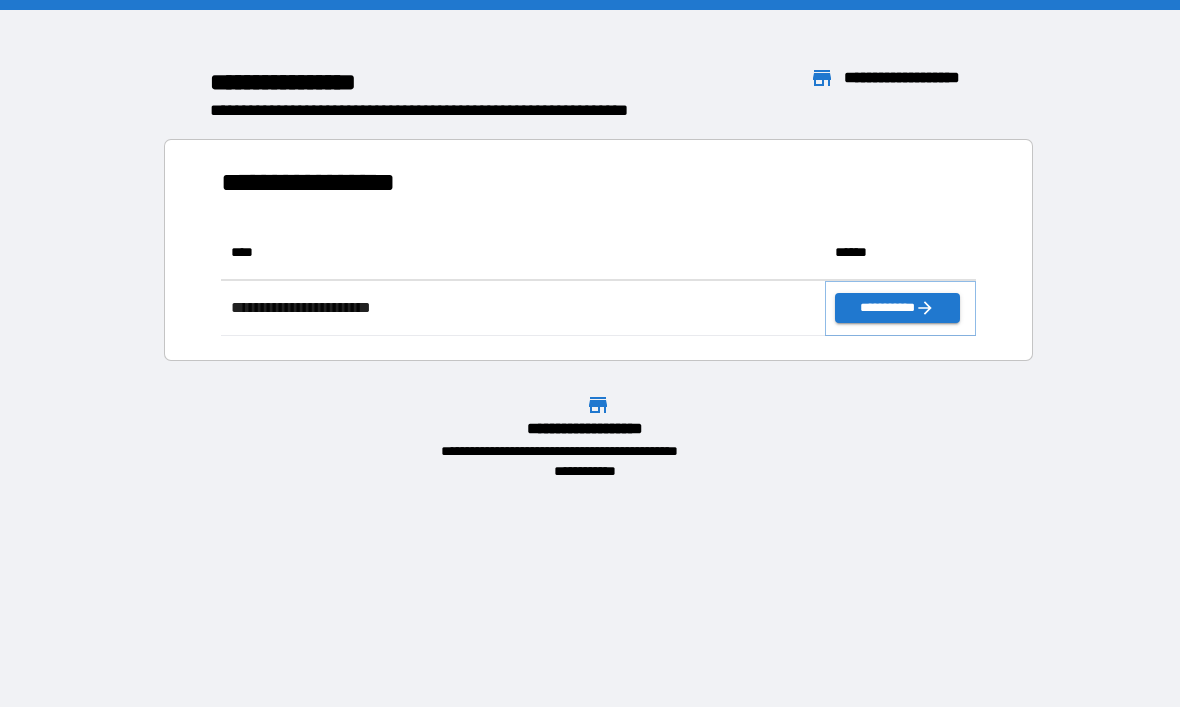 click on "**********" at bounding box center (897, 308) 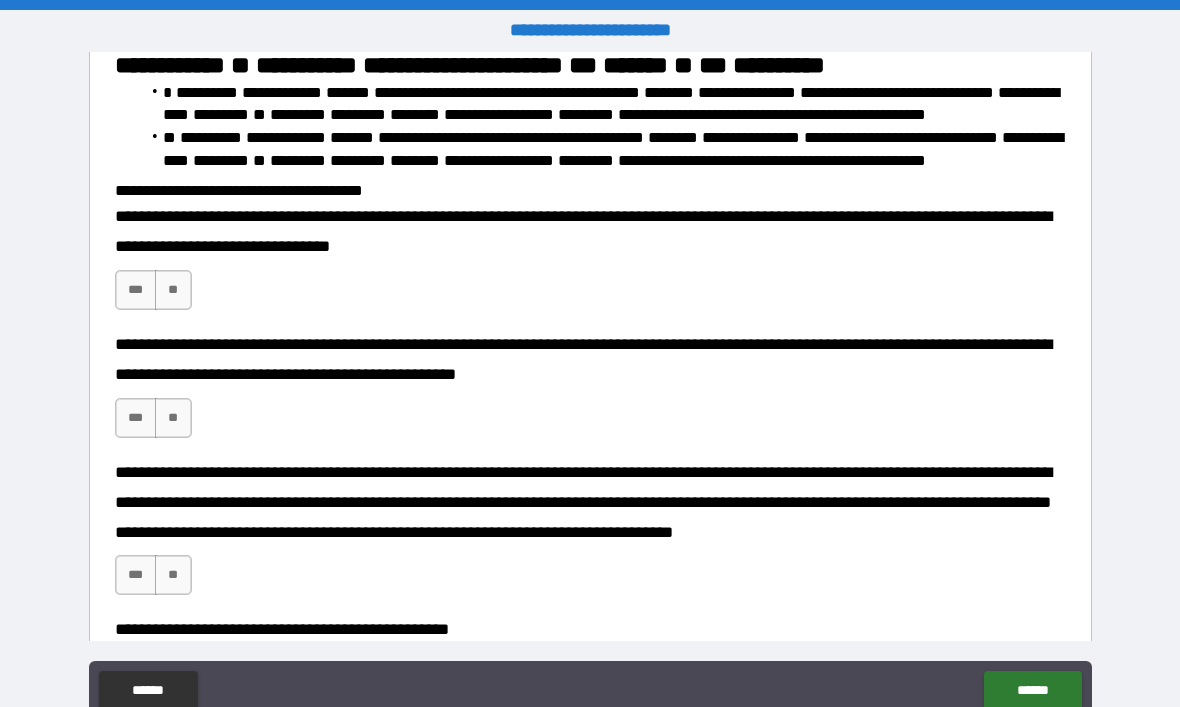scroll, scrollTop: 1411, scrollLeft: 0, axis: vertical 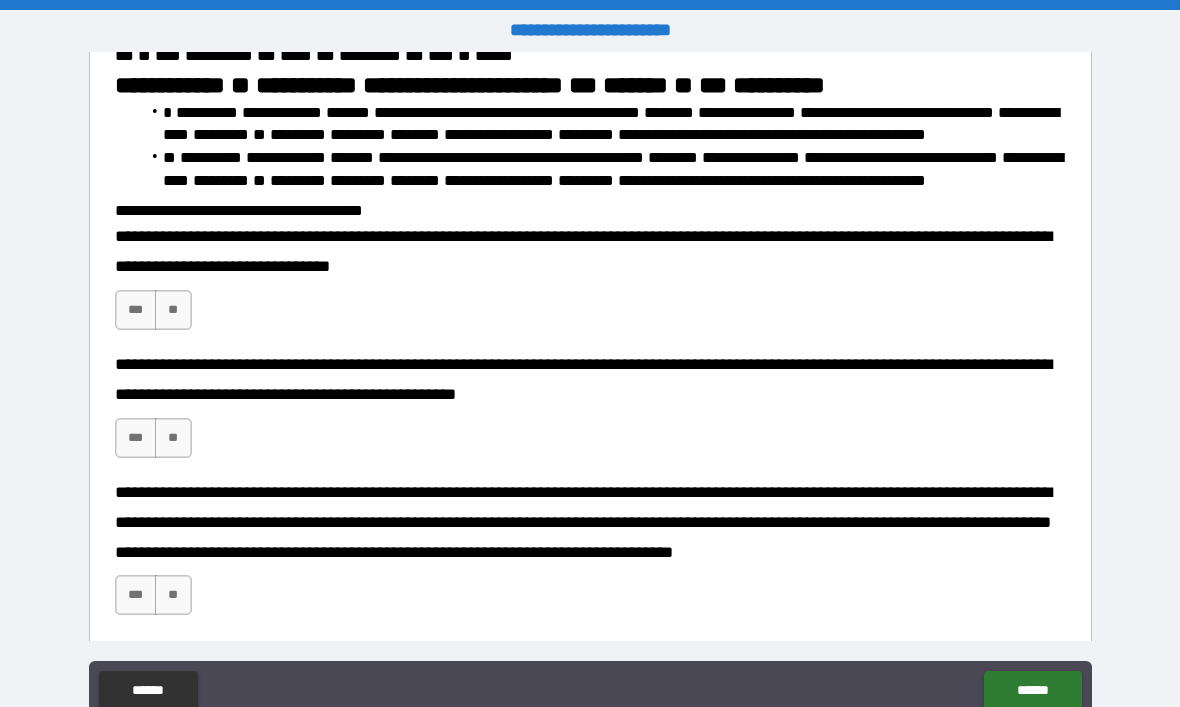 click on "***" at bounding box center (136, 310) 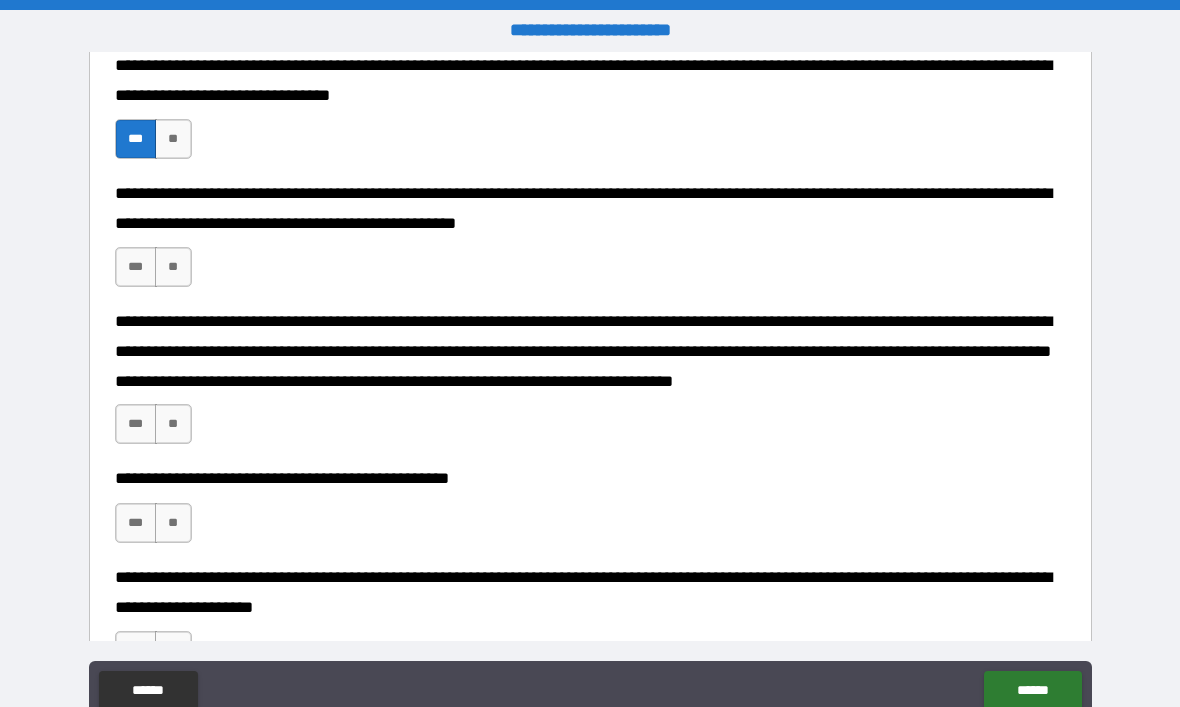 scroll, scrollTop: 1593, scrollLeft: 0, axis: vertical 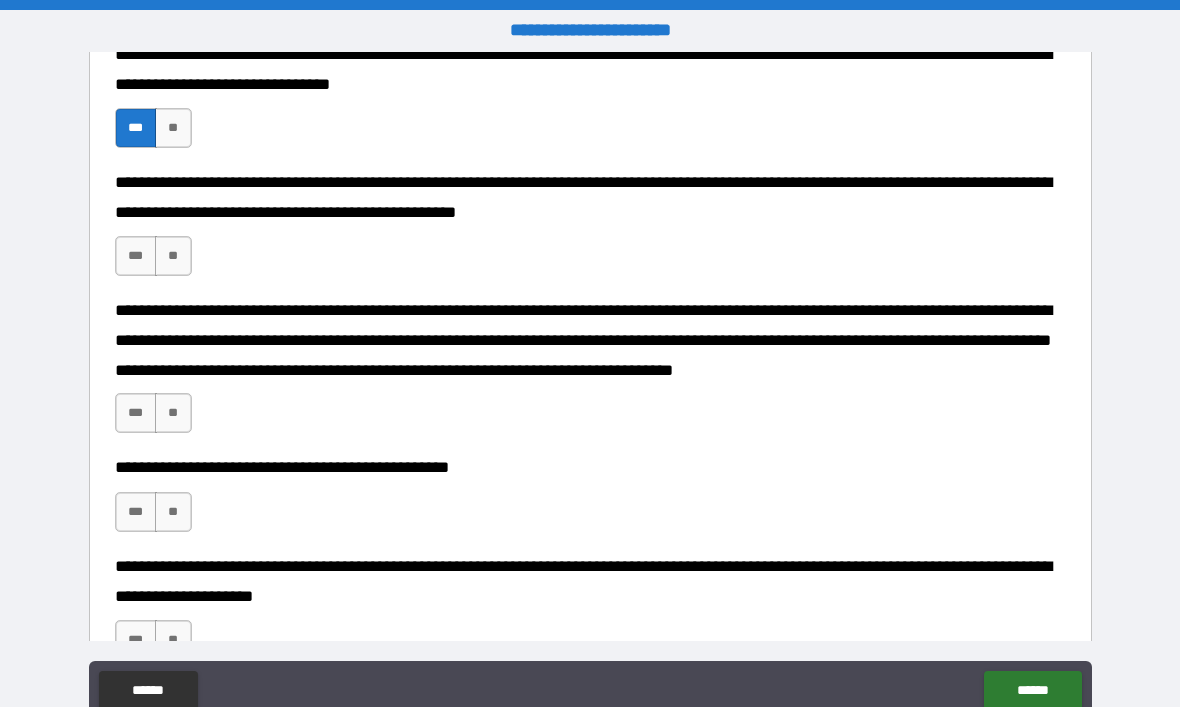 click on "***" at bounding box center (136, 256) 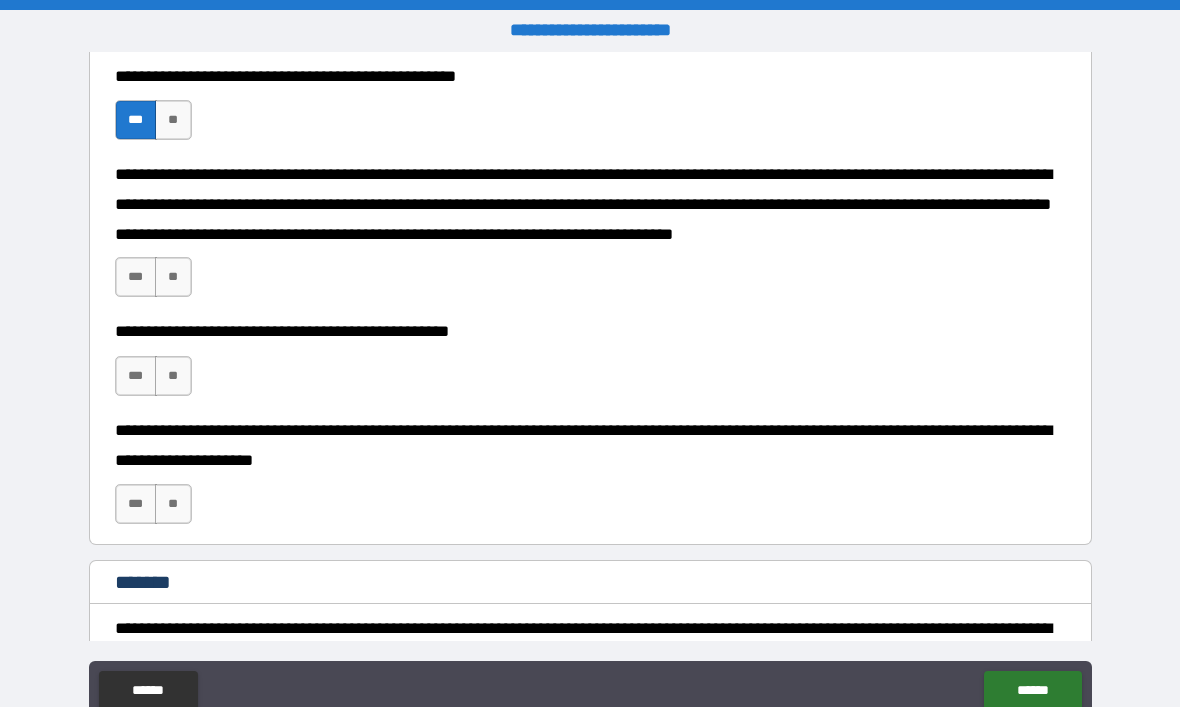 scroll, scrollTop: 1730, scrollLeft: 0, axis: vertical 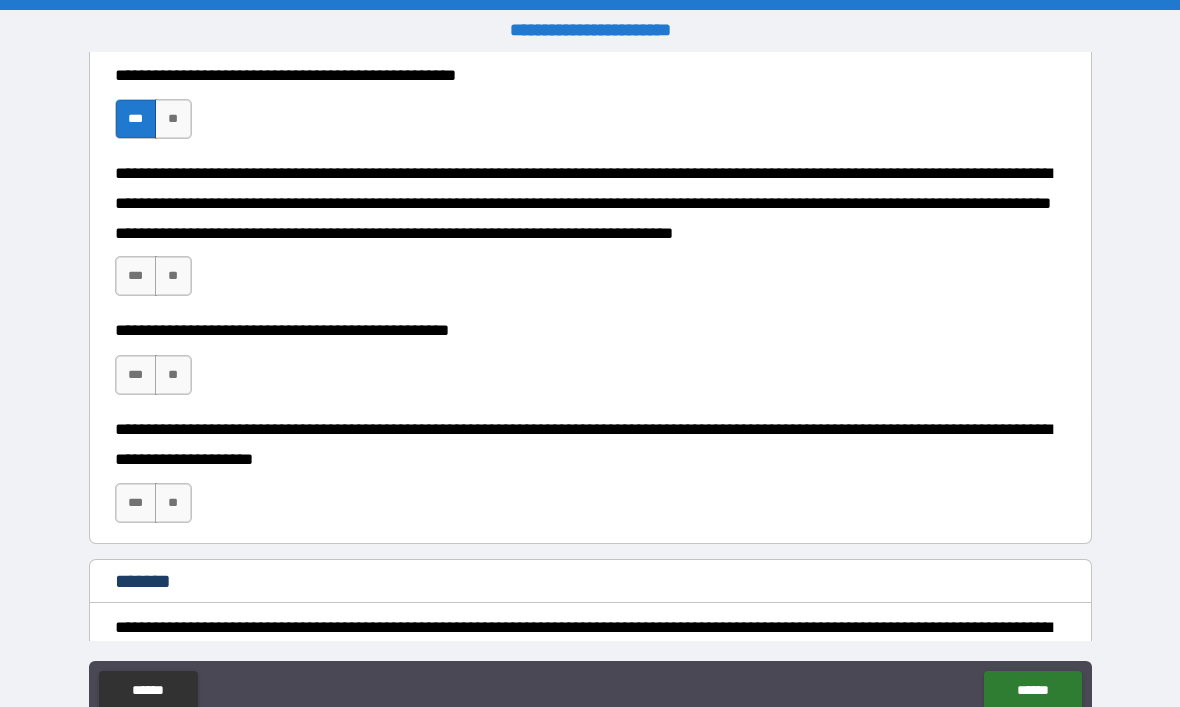 click on "***" at bounding box center [136, 276] 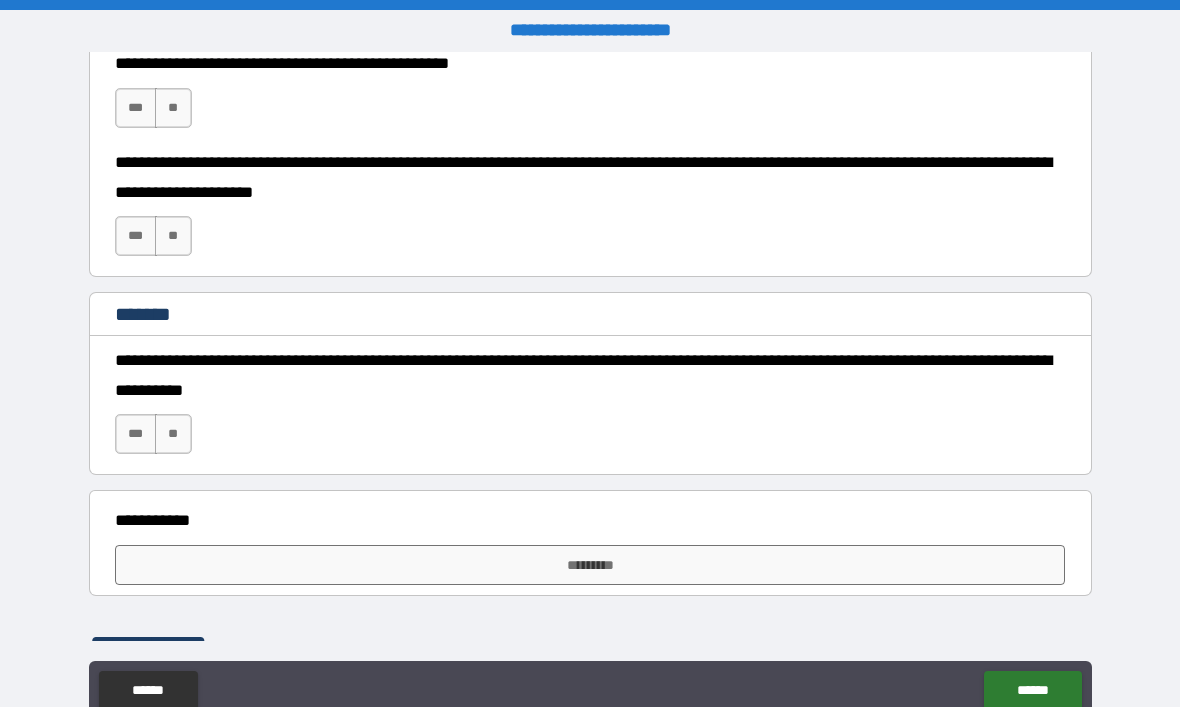 scroll, scrollTop: 1999, scrollLeft: 0, axis: vertical 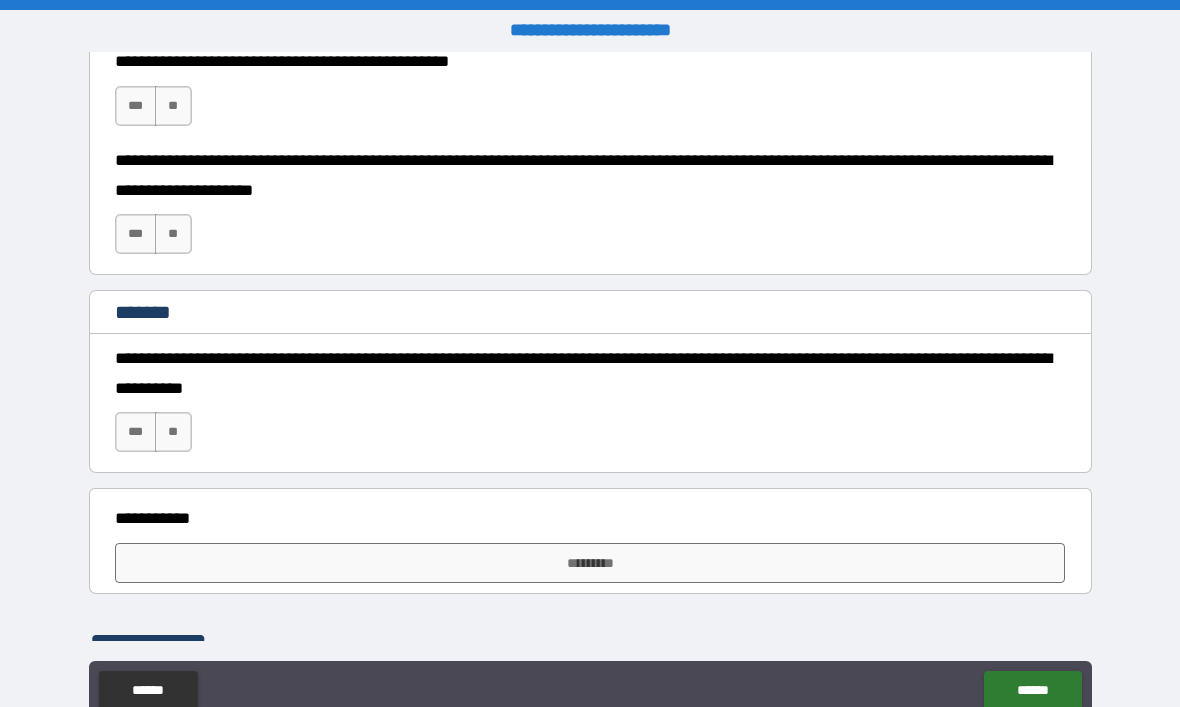 click on "***" at bounding box center (136, 106) 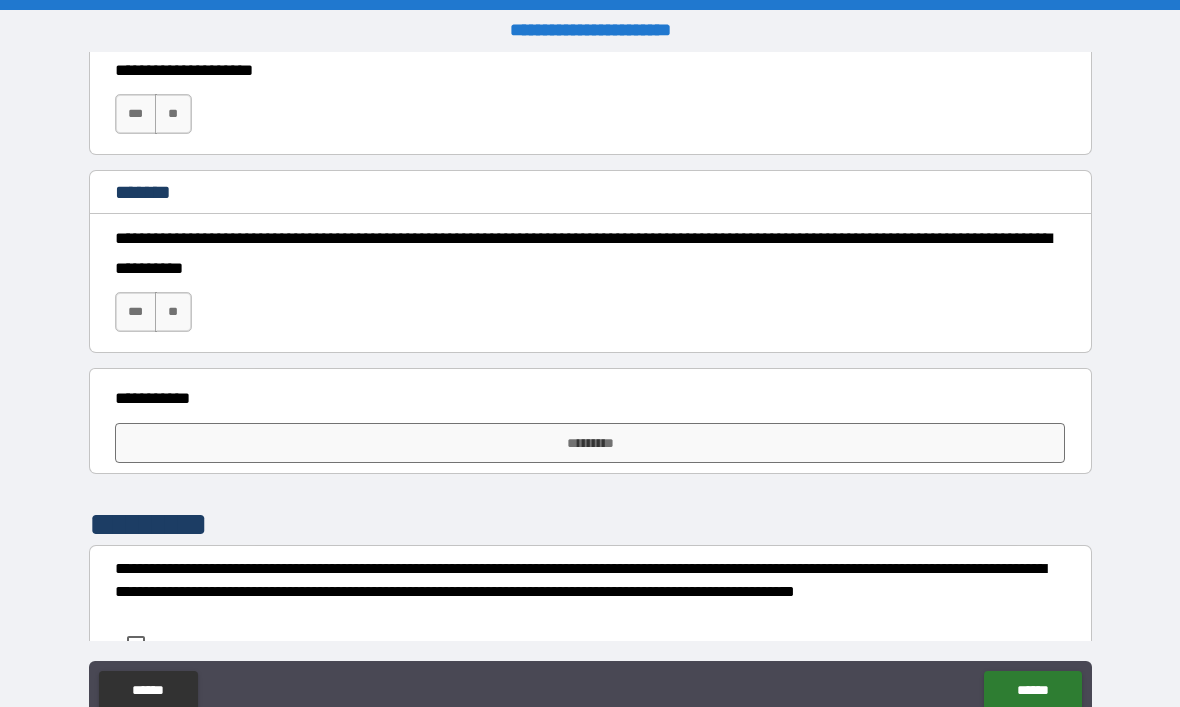 scroll, scrollTop: 2049, scrollLeft: 0, axis: vertical 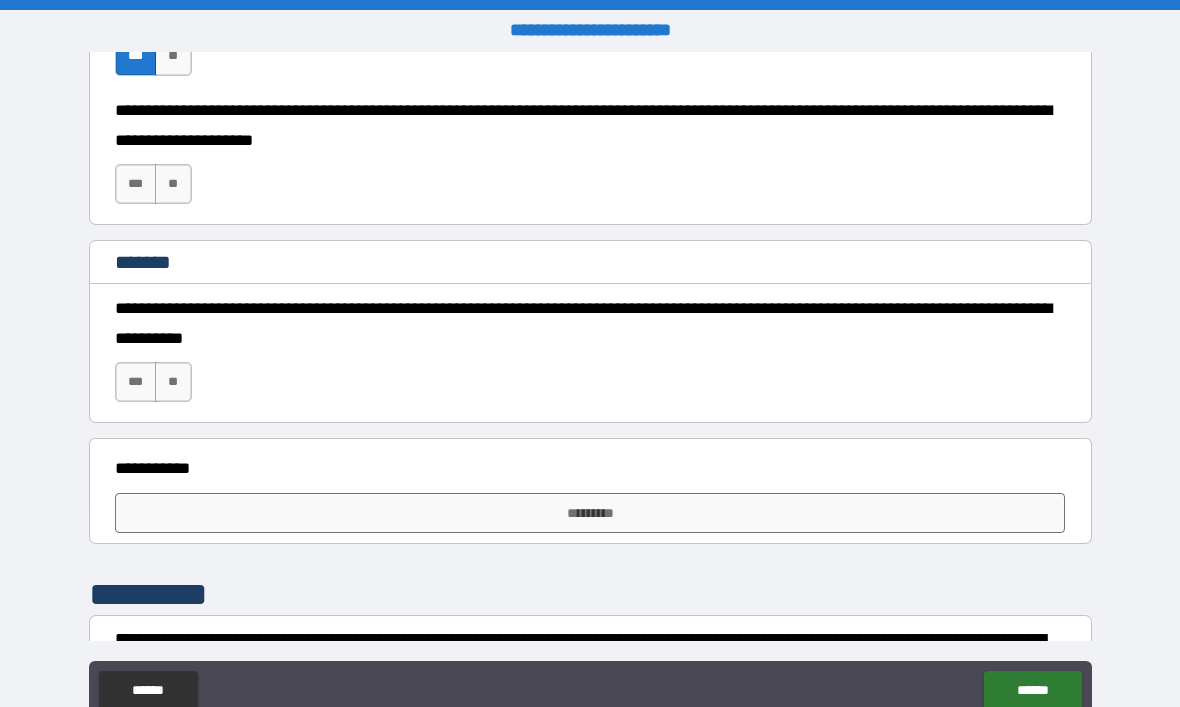 click on "***" at bounding box center (136, 184) 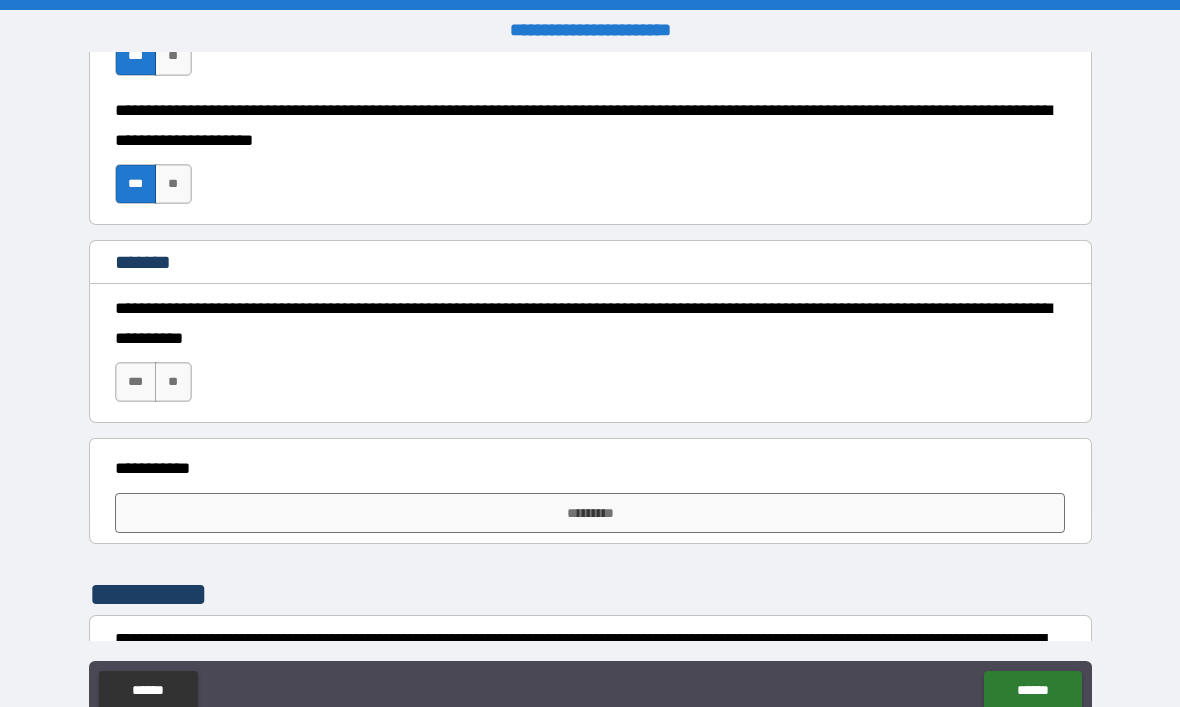 click on "**" at bounding box center (173, 382) 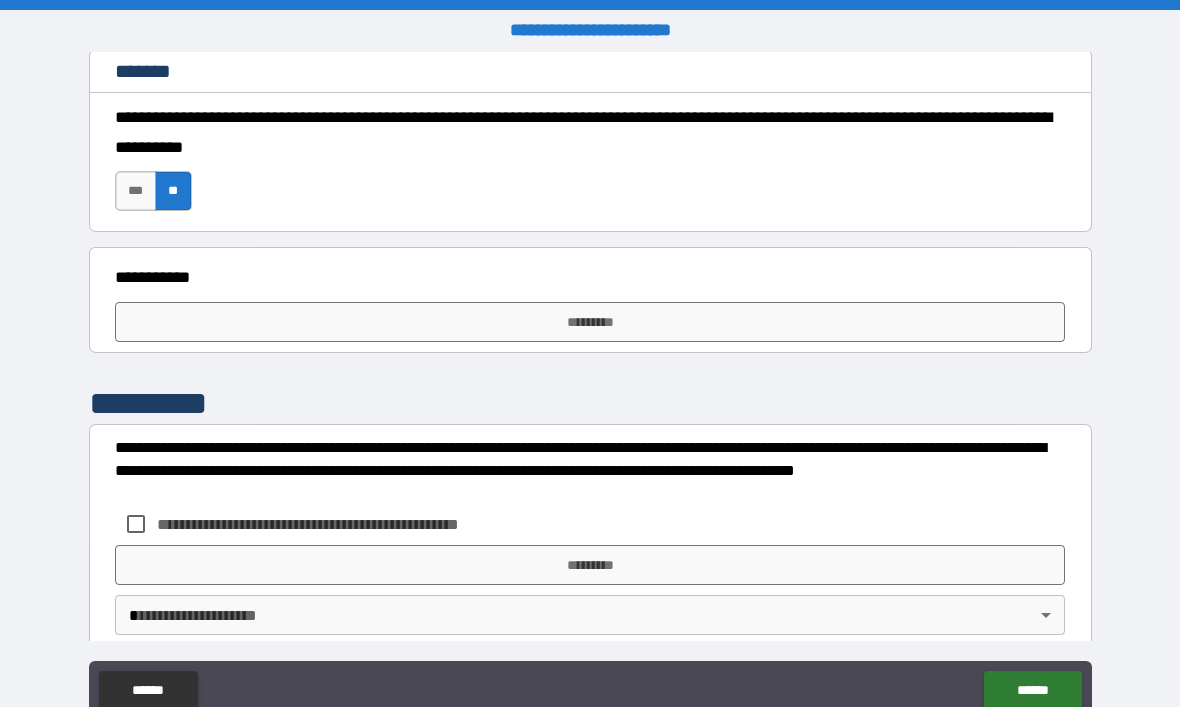 scroll, scrollTop: 2243, scrollLeft: 0, axis: vertical 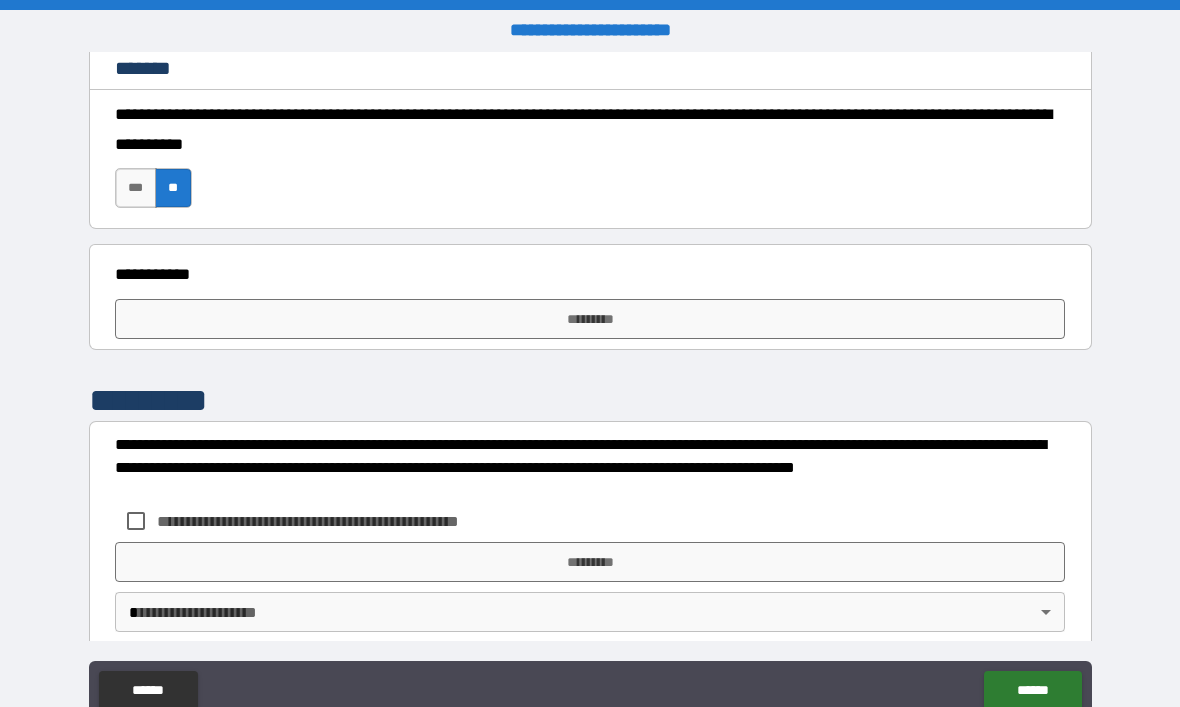 click on "*********" at bounding box center [590, 319] 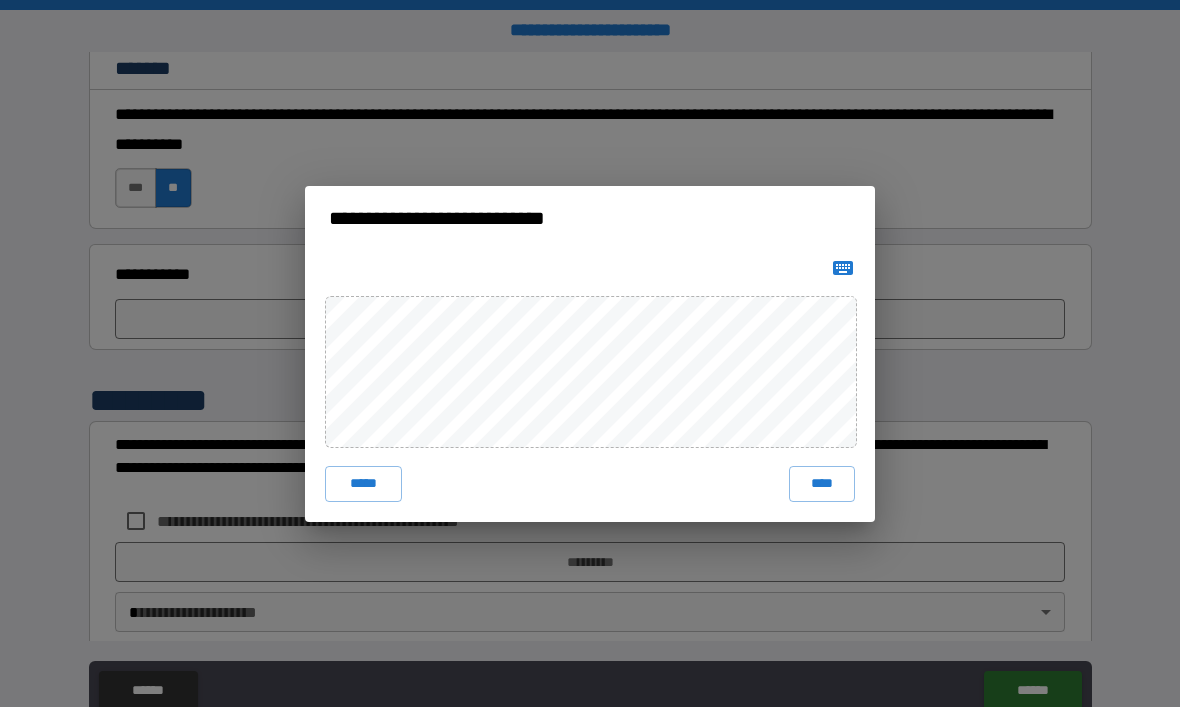click on "****" at bounding box center (822, 484) 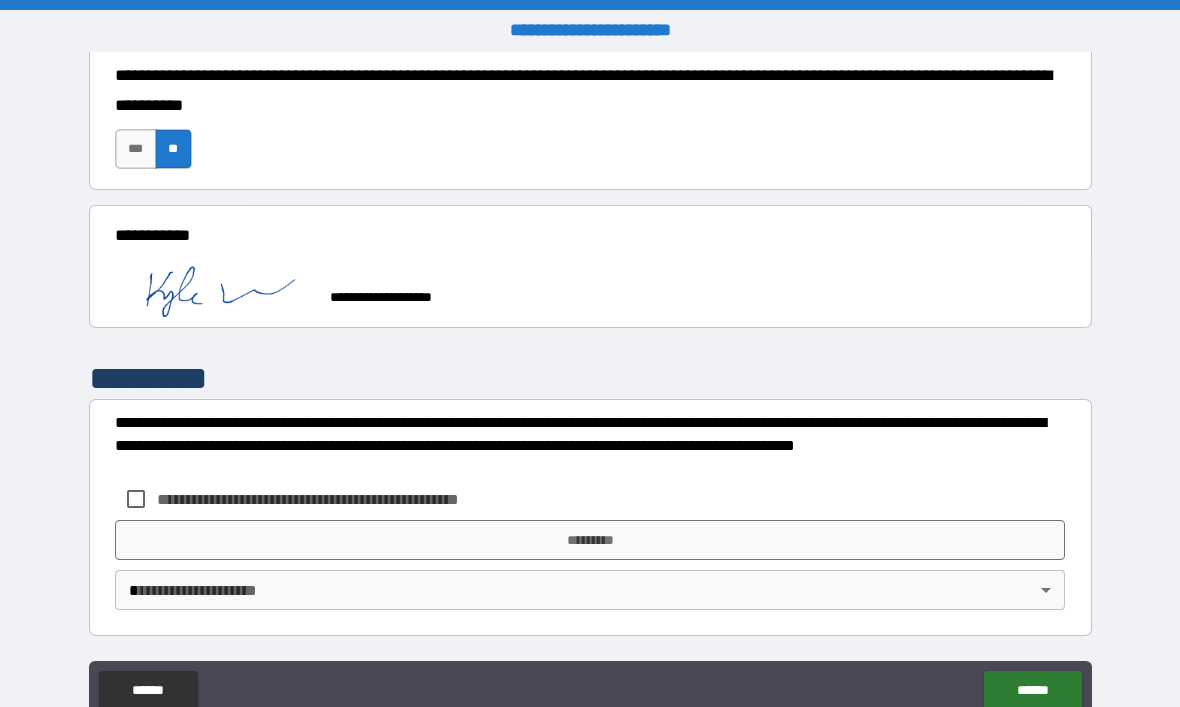 scroll, scrollTop: 2350, scrollLeft: 0, axis: vertical 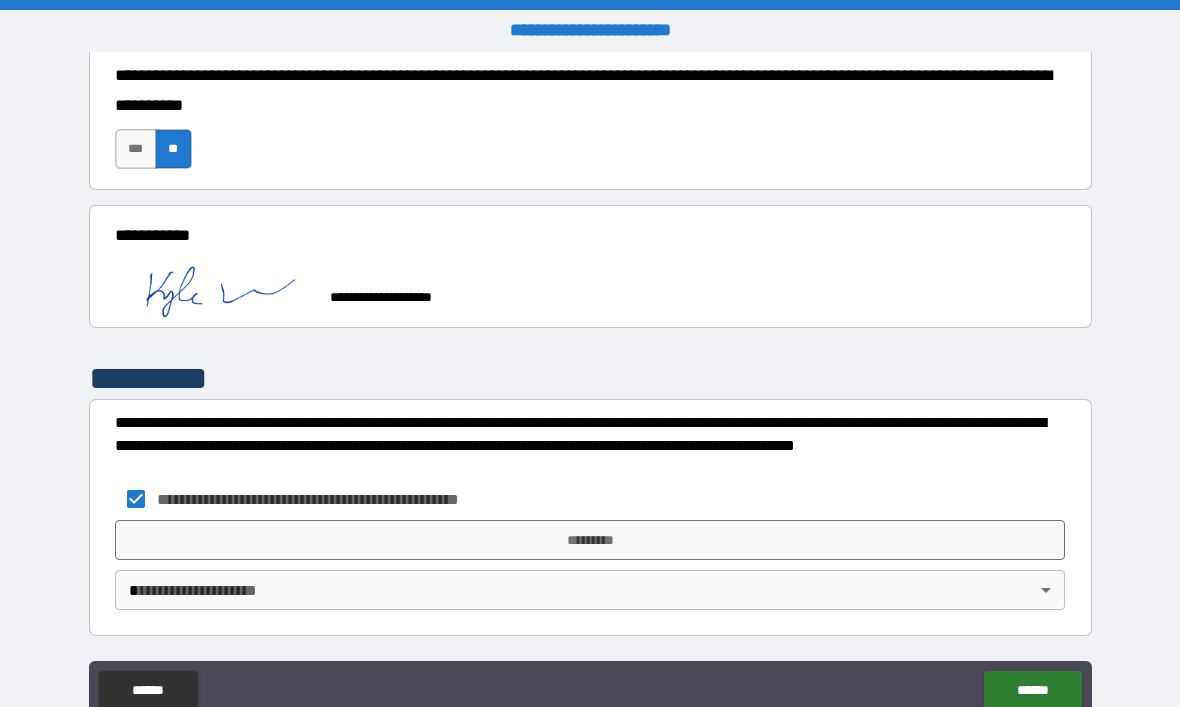 click on "*********" at bounding box center (590, 540) 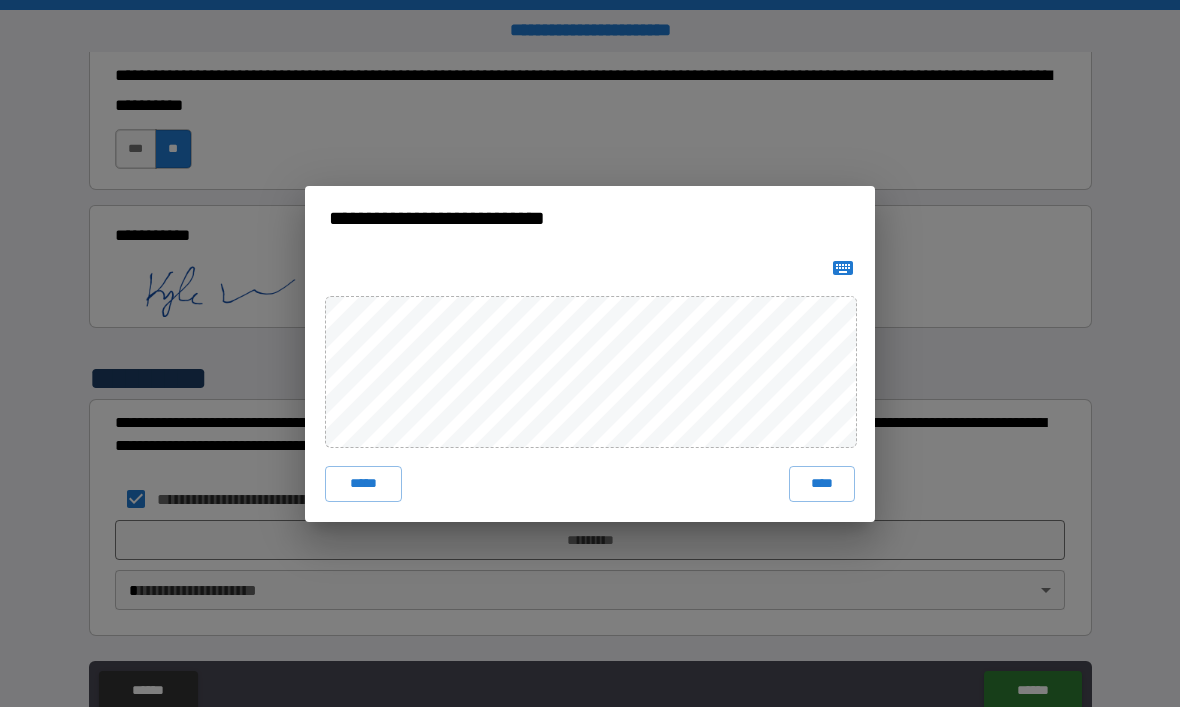 click on "****" at bounding box center [822, 484] 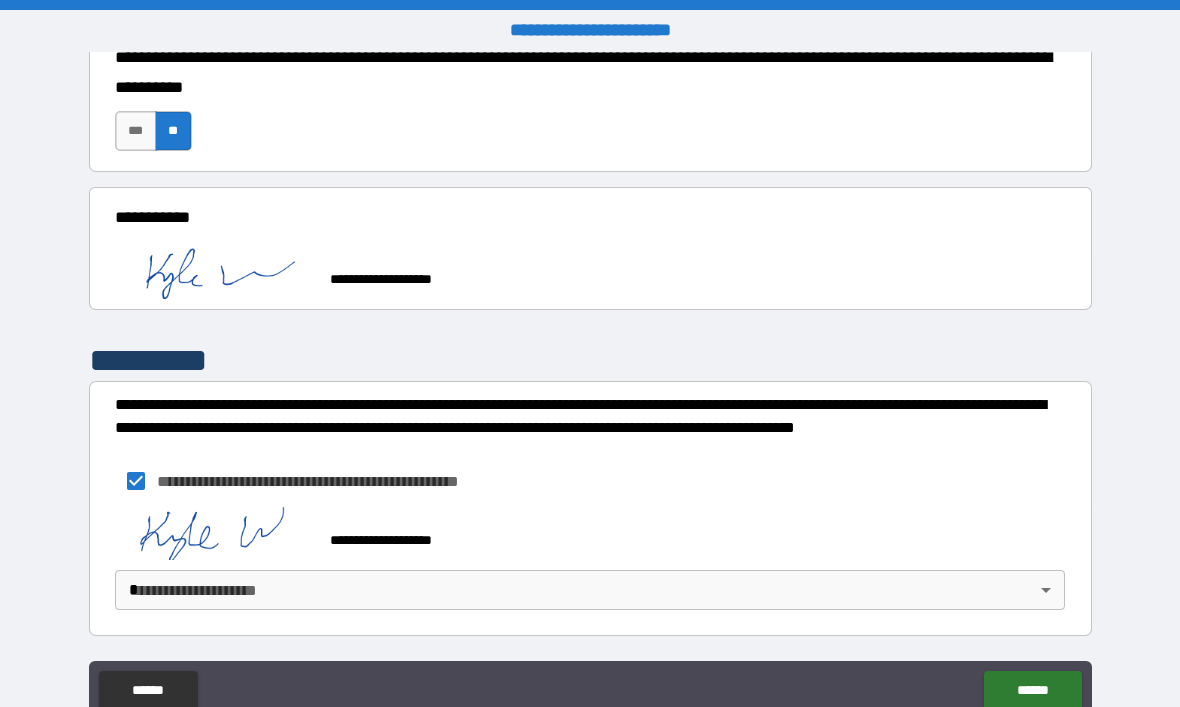 scroll, scrollTop: 2367, scrollLeft: 0, axis: vertical 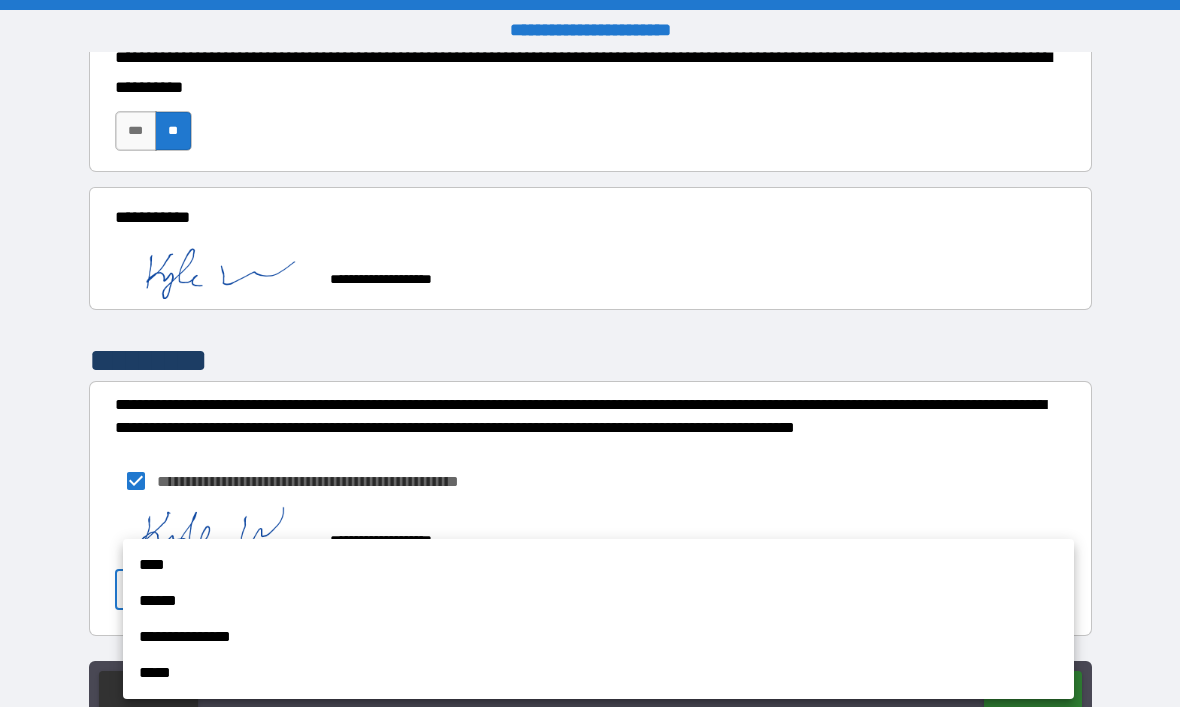click on "****" at bounding box center [598, 565] 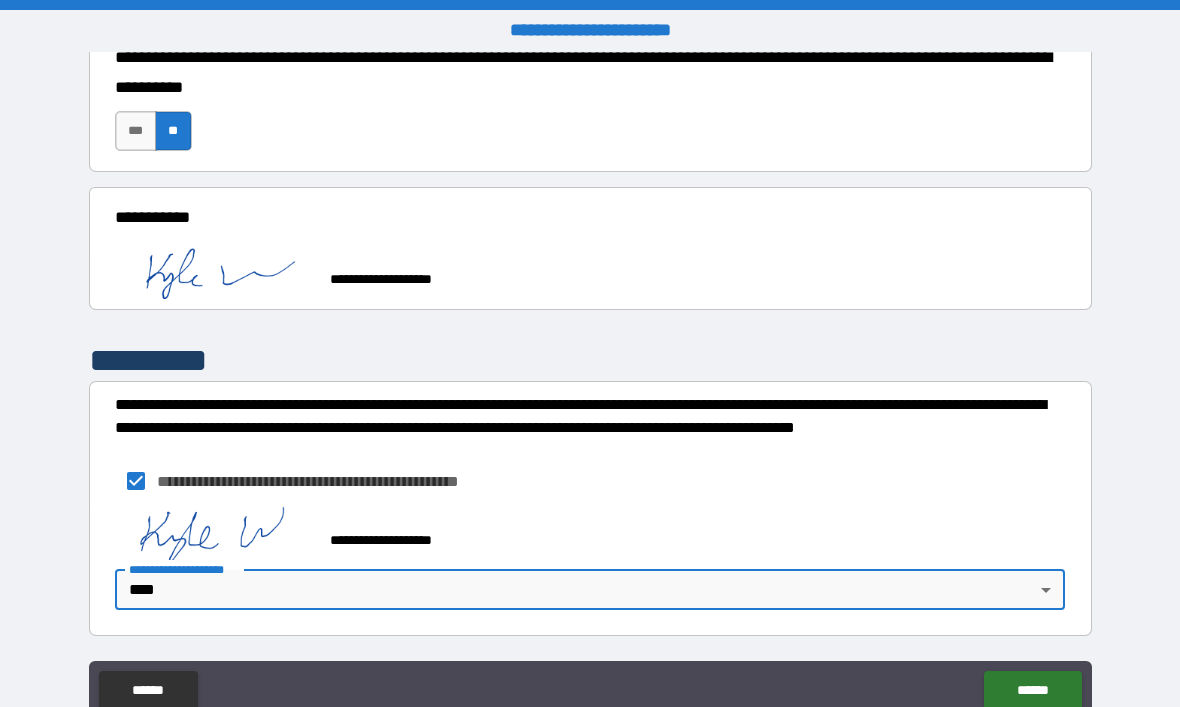 scroll, scrollTop: 2368, scrollLeft: 0, axis: vertical 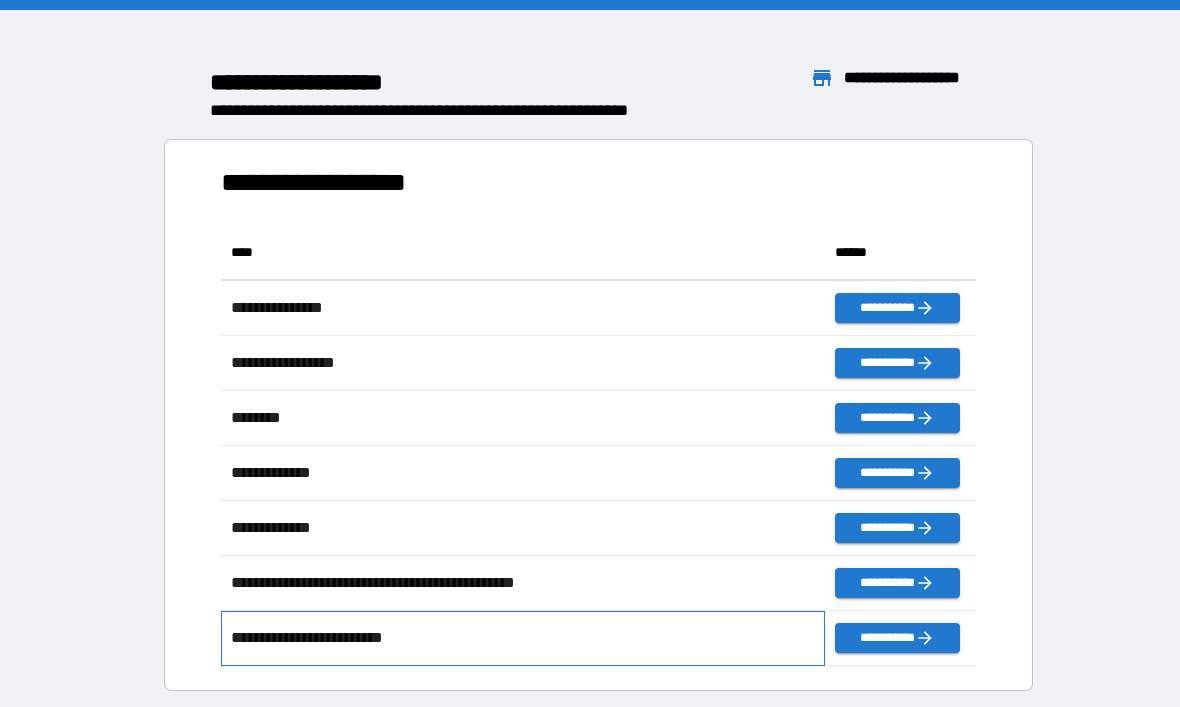 click on "**********" at bounding box center [523, 638] 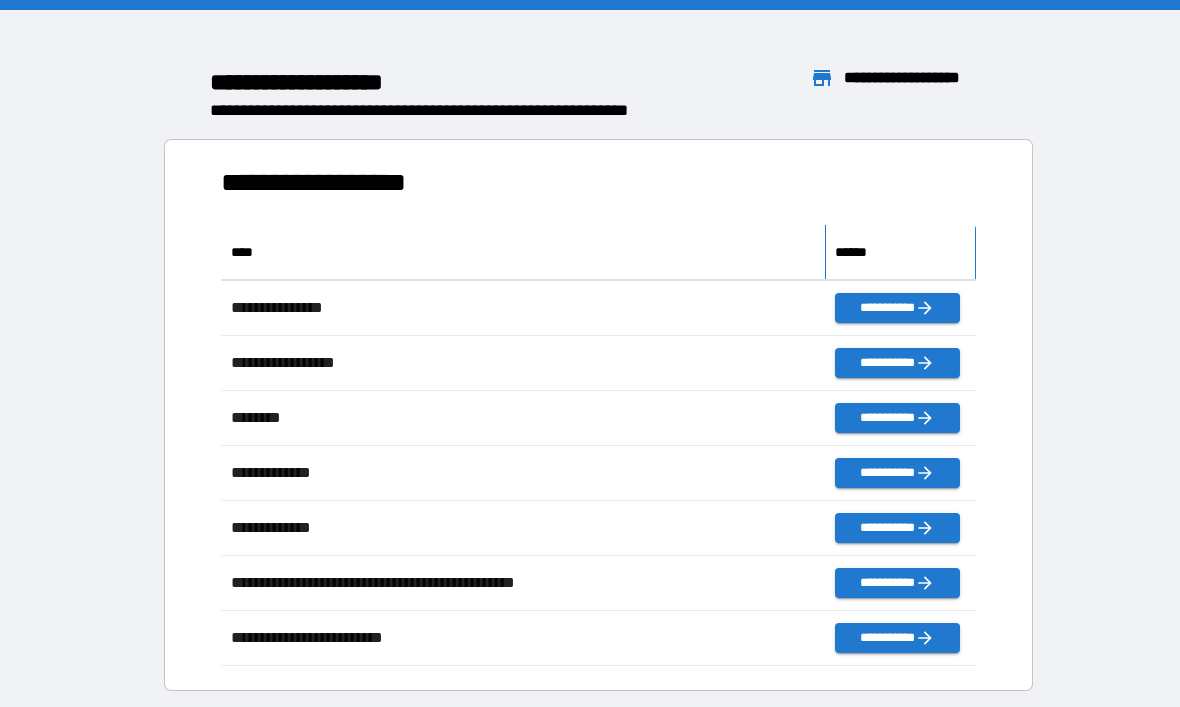 click on "******" at bounding box center [900, 252] 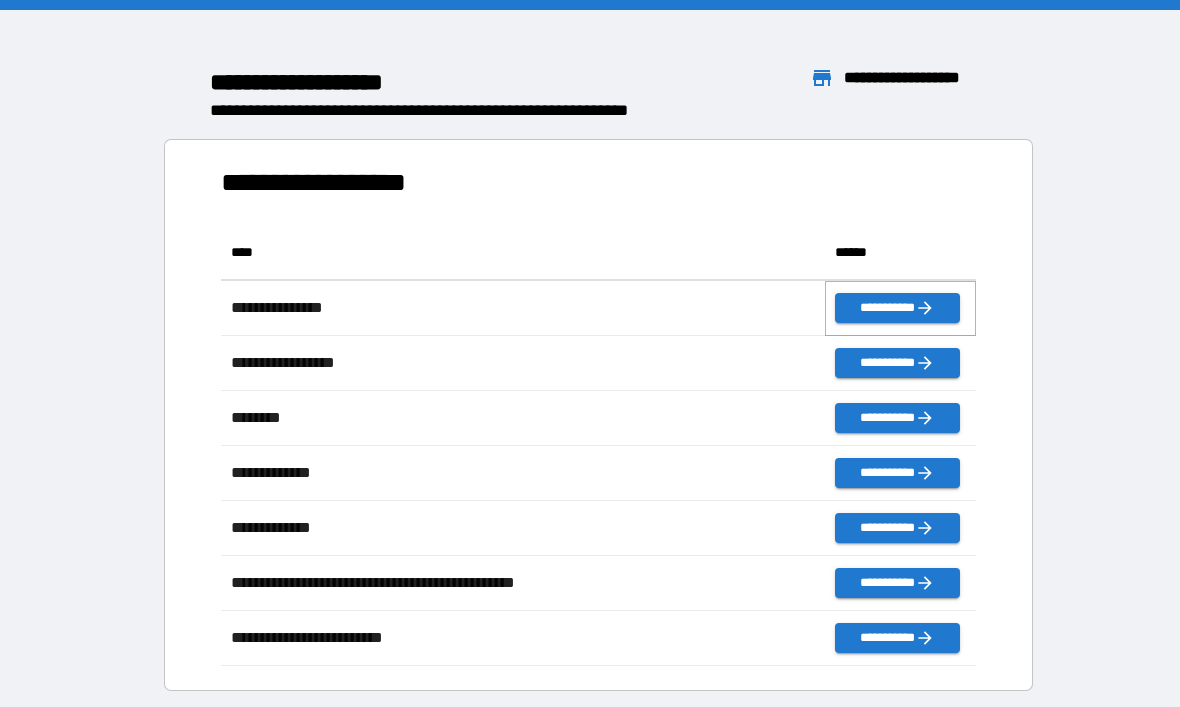 click on "**********" at bounding box center [897, 308] 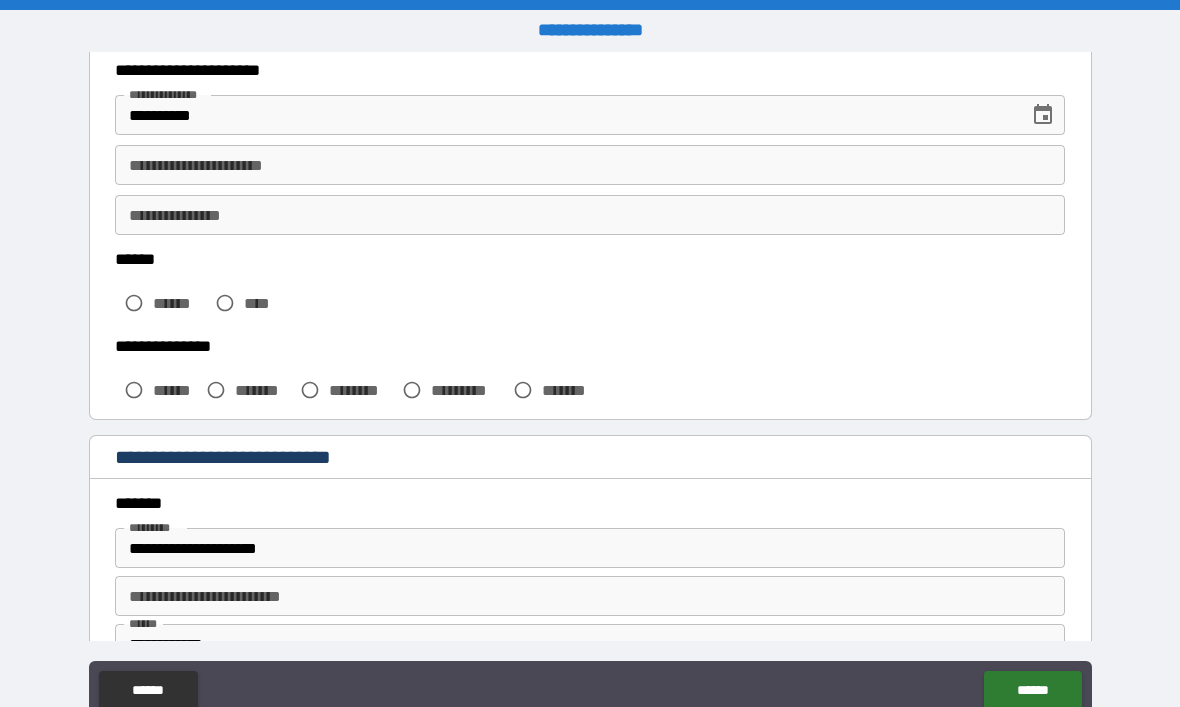 scroll, scrollTop: 346, scrollLeft: 0, axis: vertical 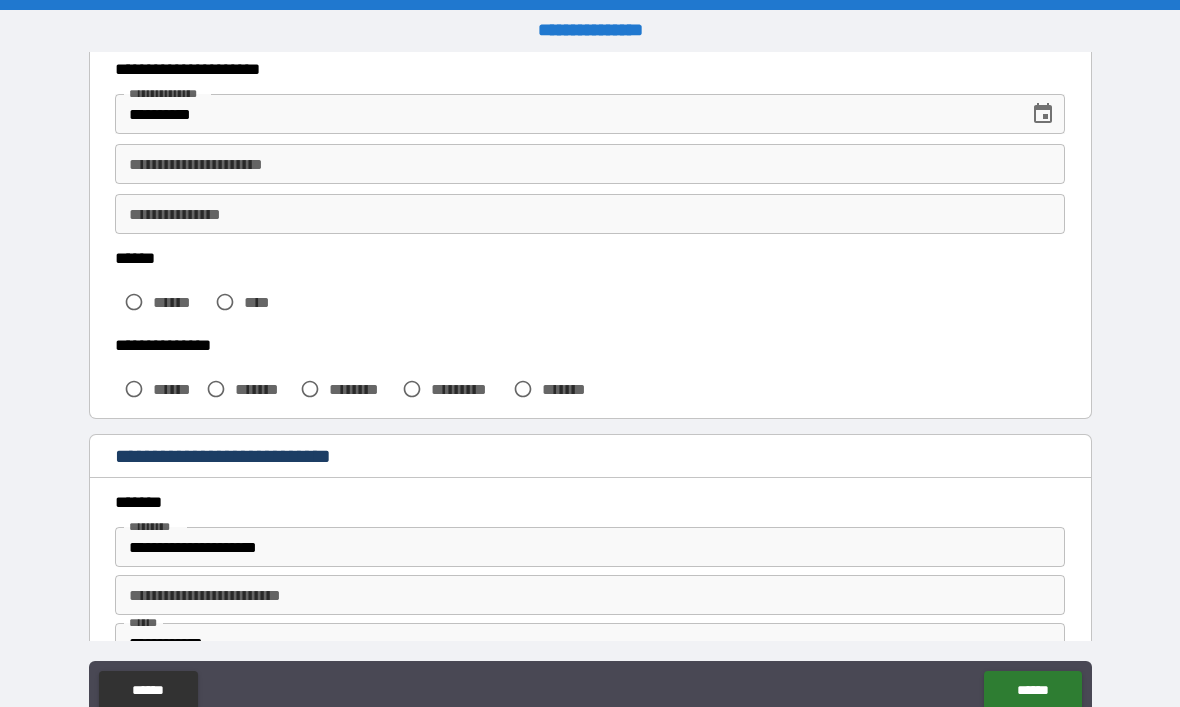 click on "**********" at bounding box center [565, 114] 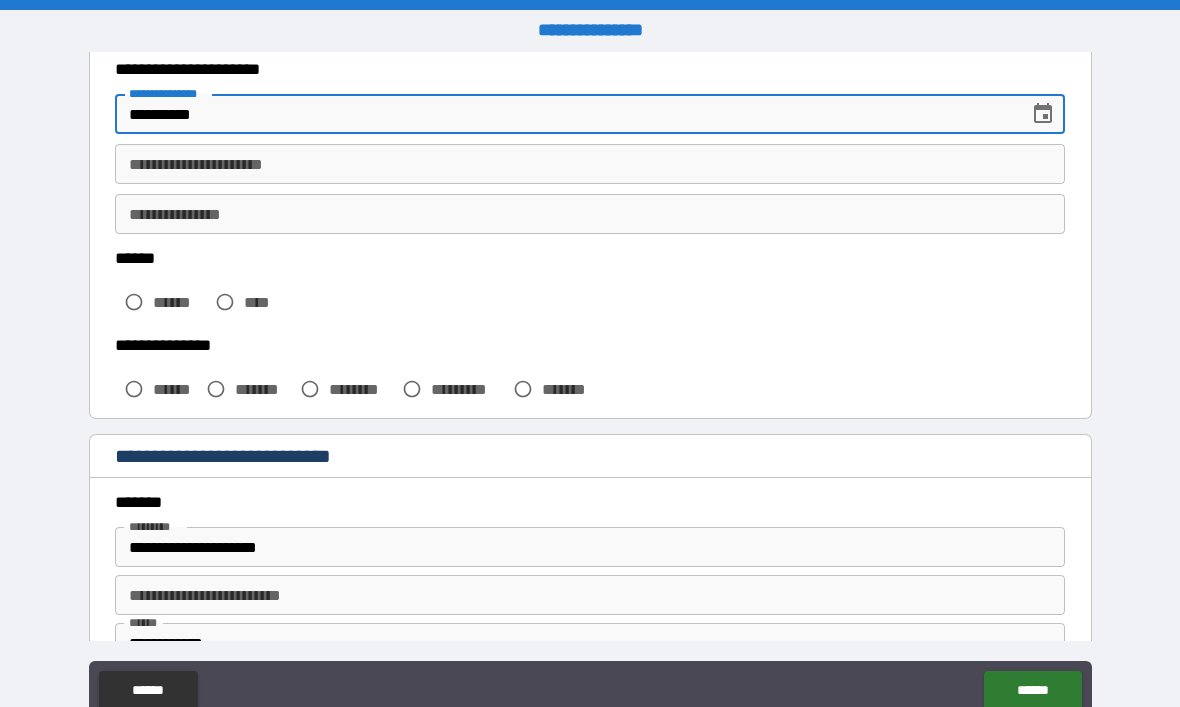 click on "**********" at bounding box center (590, 164) 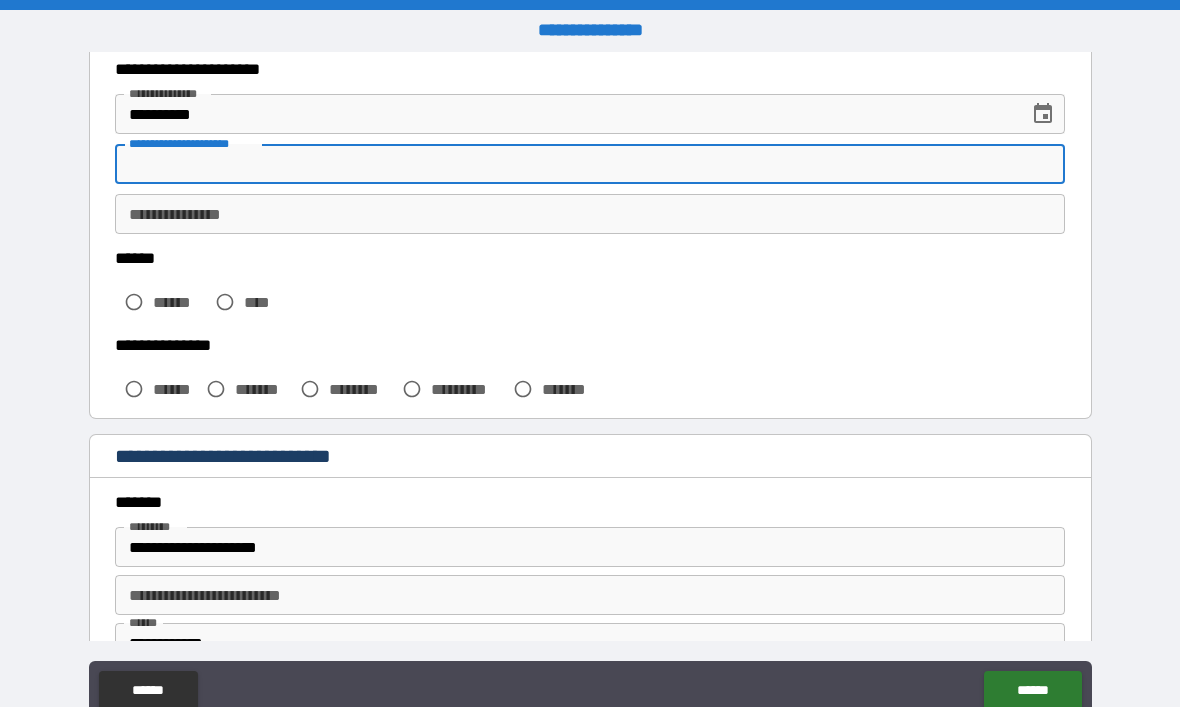 click on "**********" at bounding box center (590, 149) 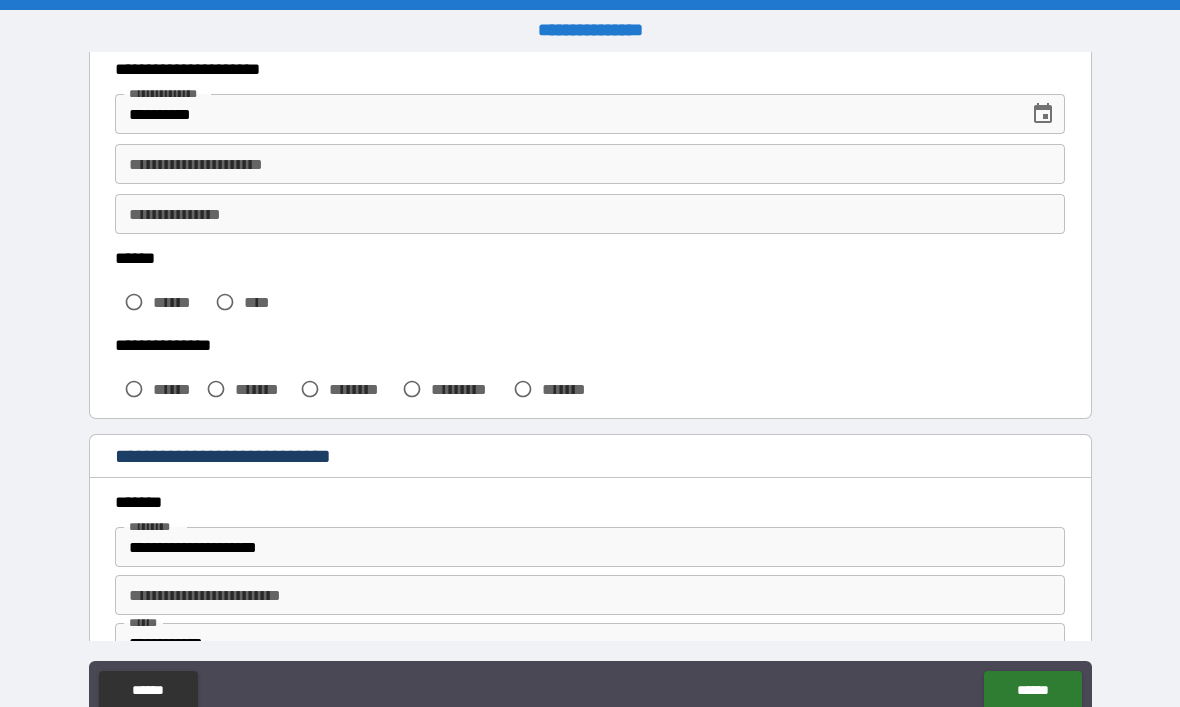 click on "**********" at bounding box center [565, 114] 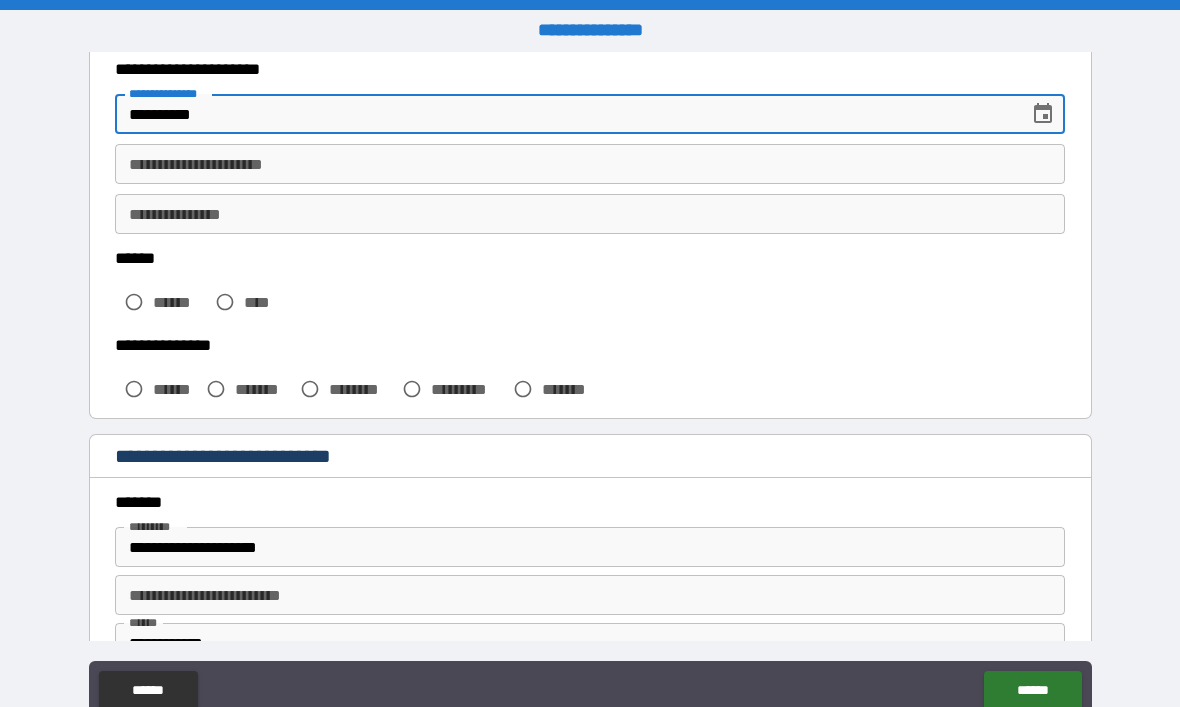 type on "**********" 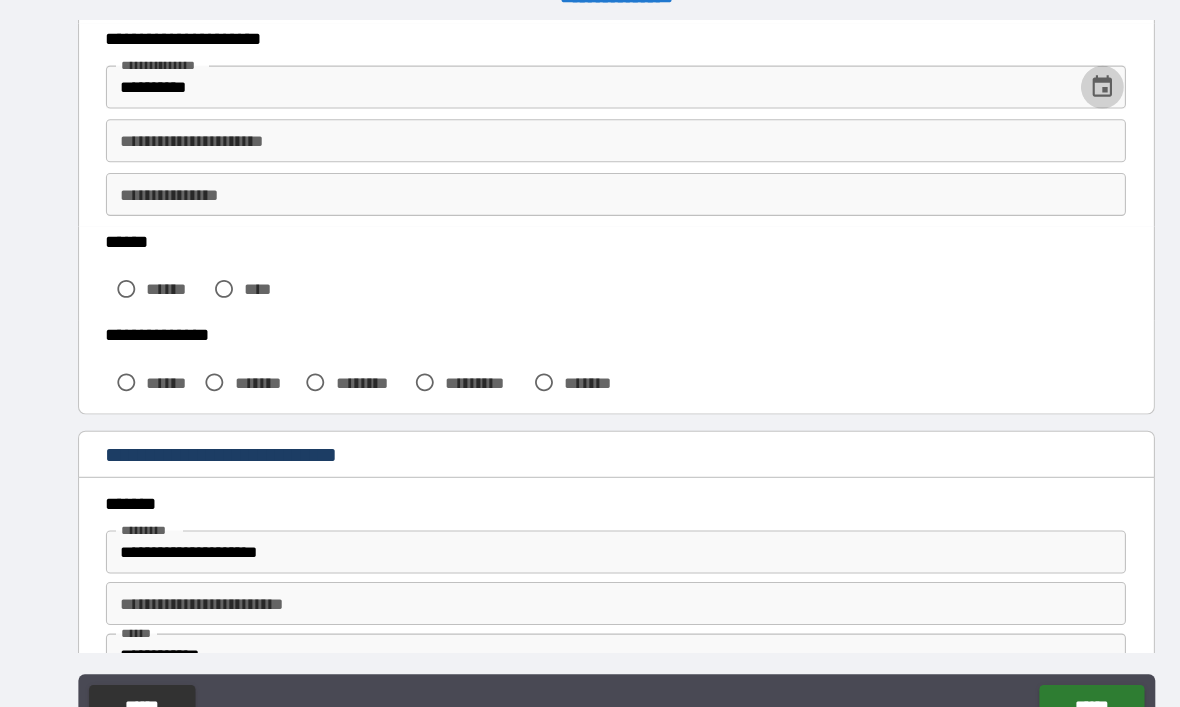 click on "******   ******" at bounding box center [590, 693] 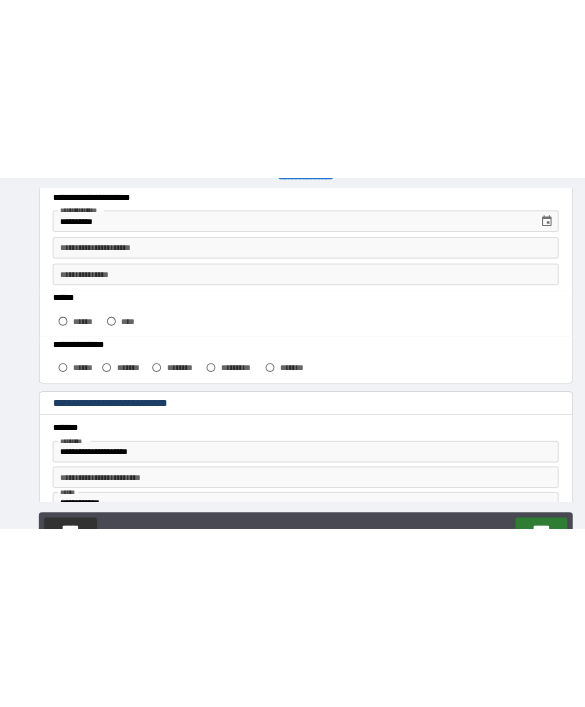 scroll, scrollTop: 394, scrollLeft: 0, axis: vertical 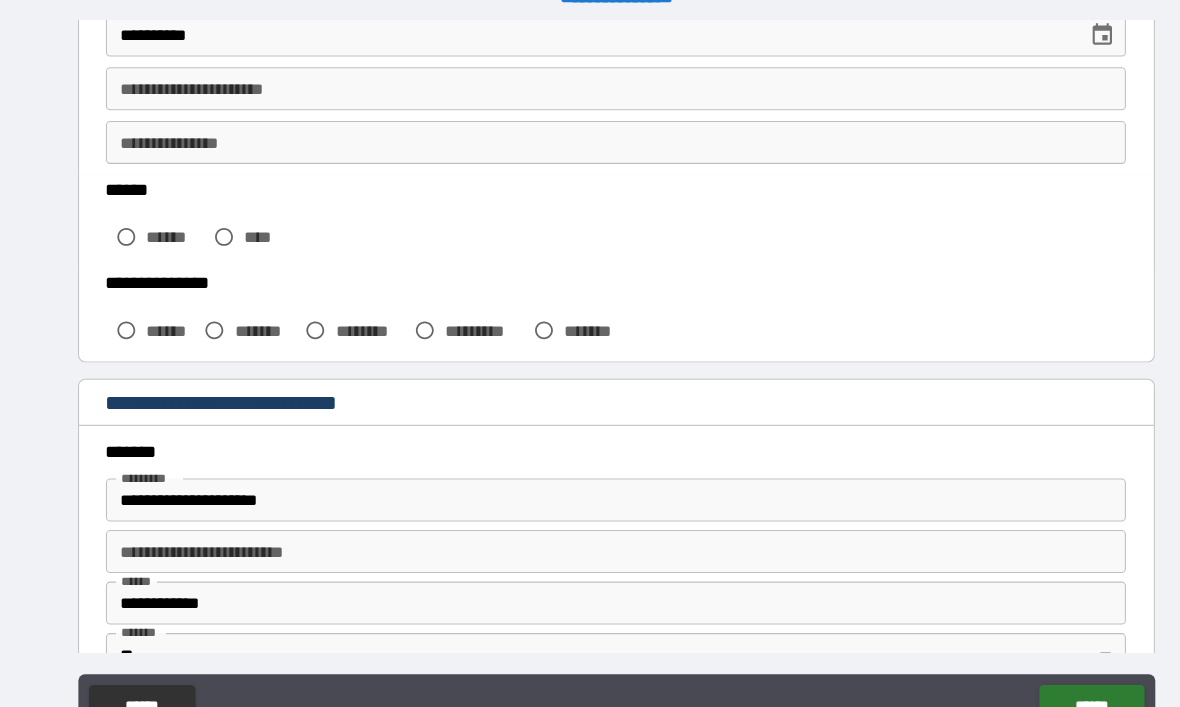 click on "******" 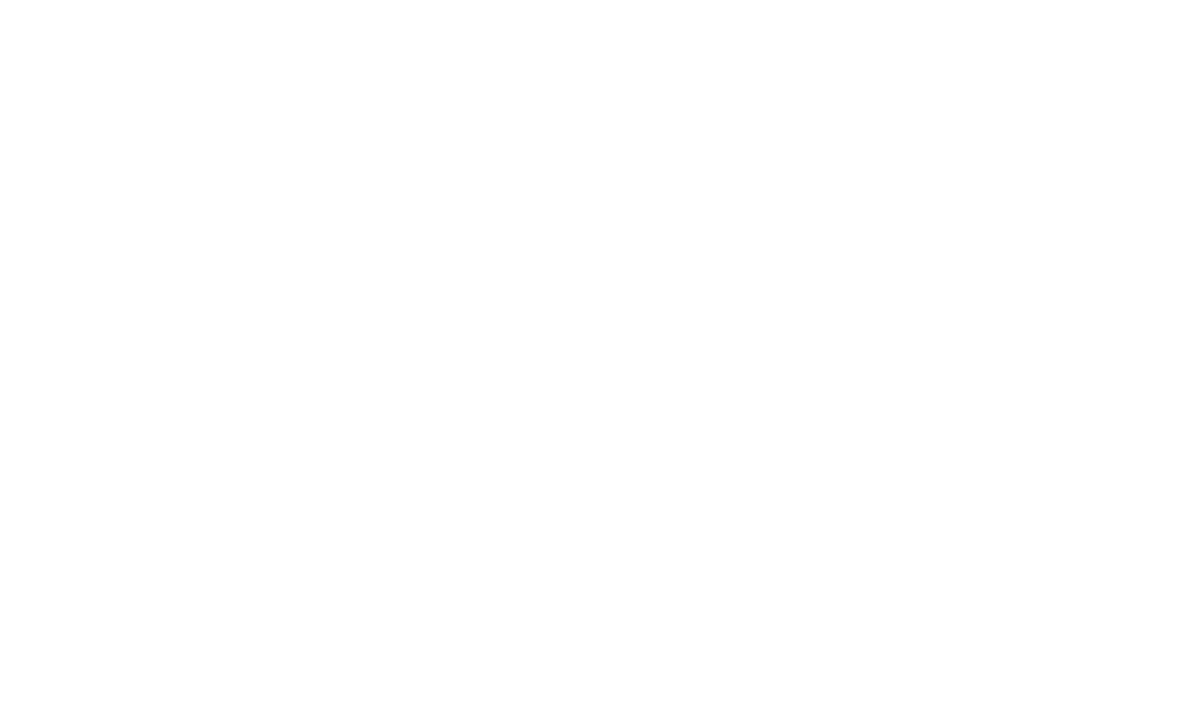scroll, scrollTop: 0, scrollLeft: 0, axis: both 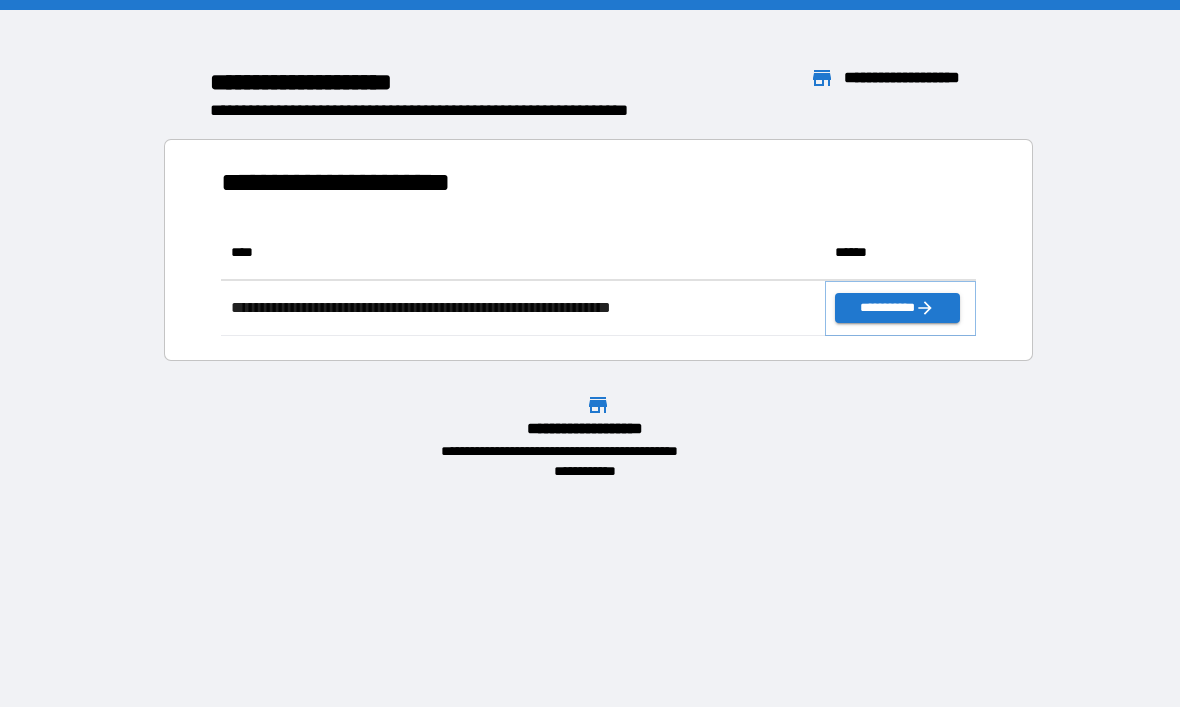 click on "**********" at bounding box center (897, 308) 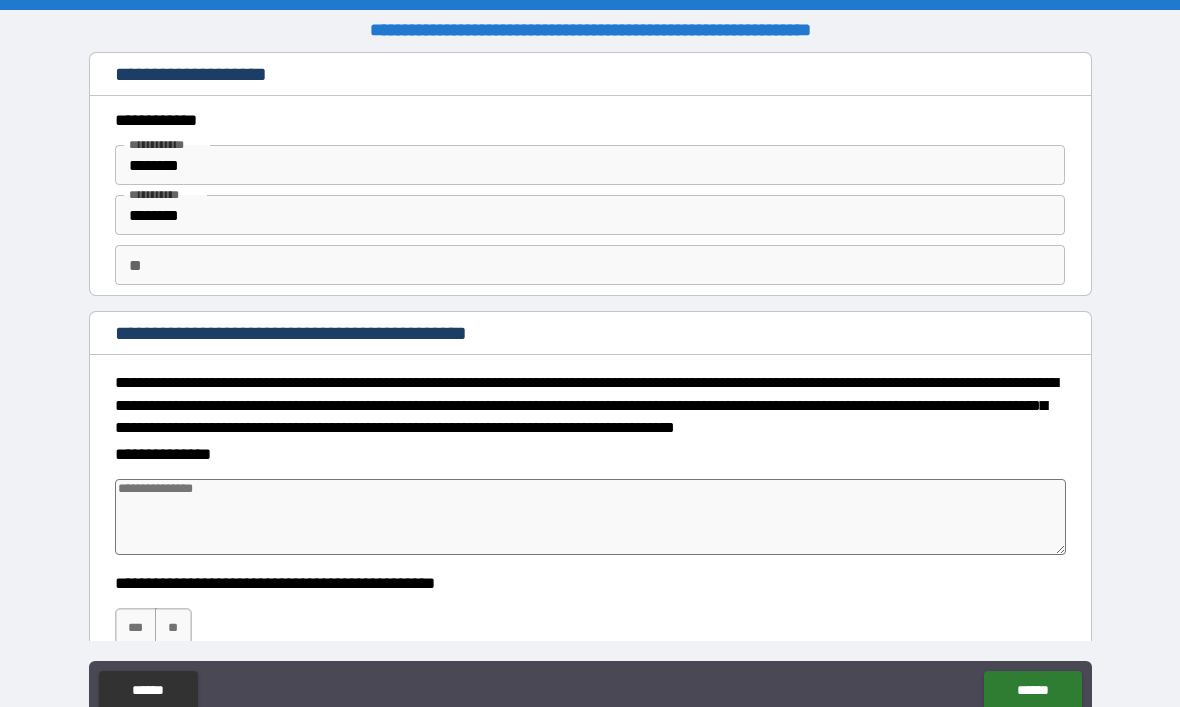 type on "*" 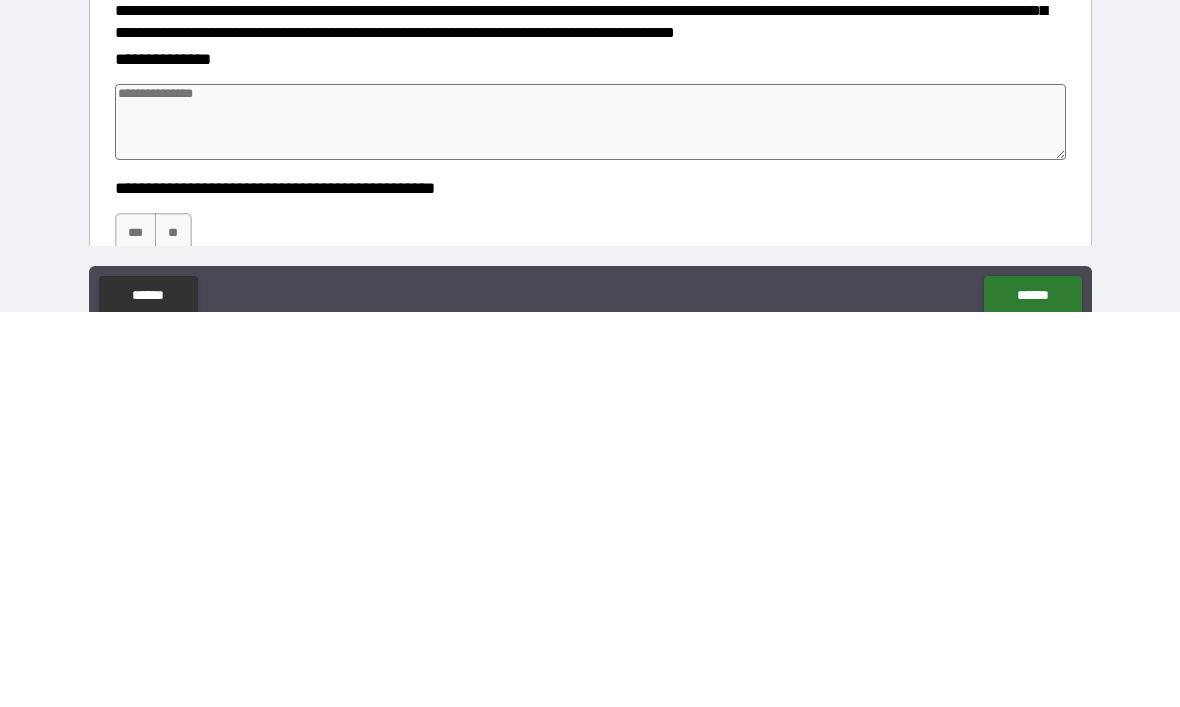 type on "*" 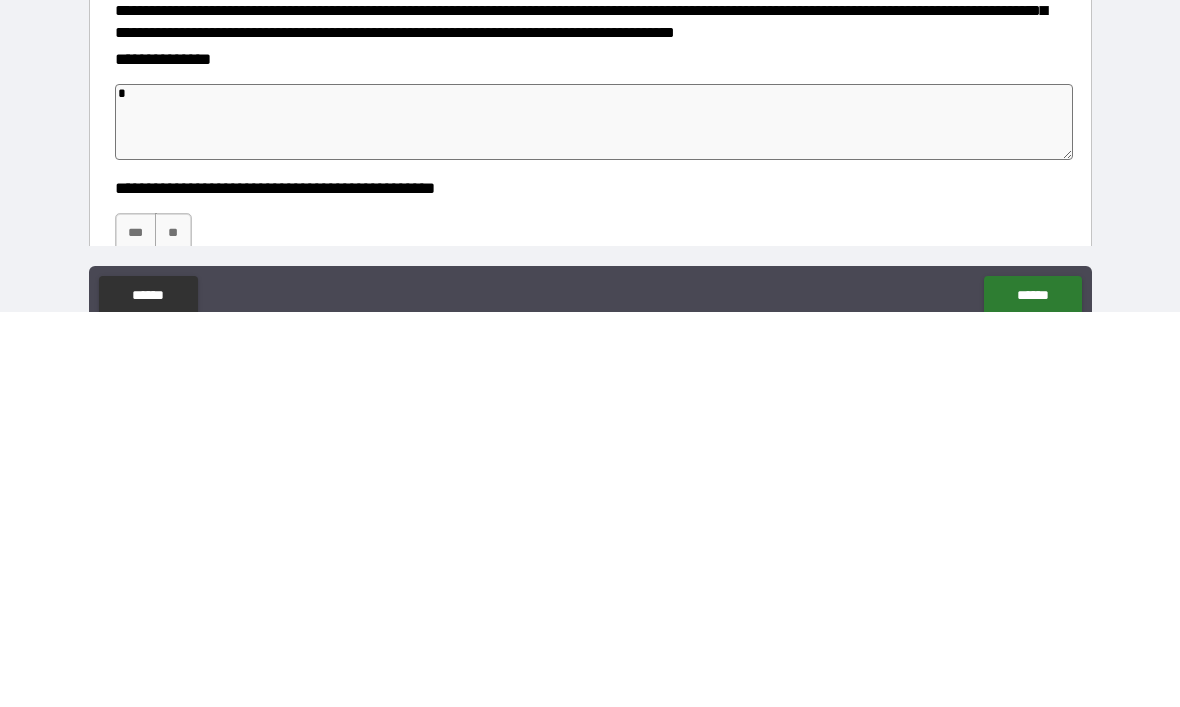 type on "*" 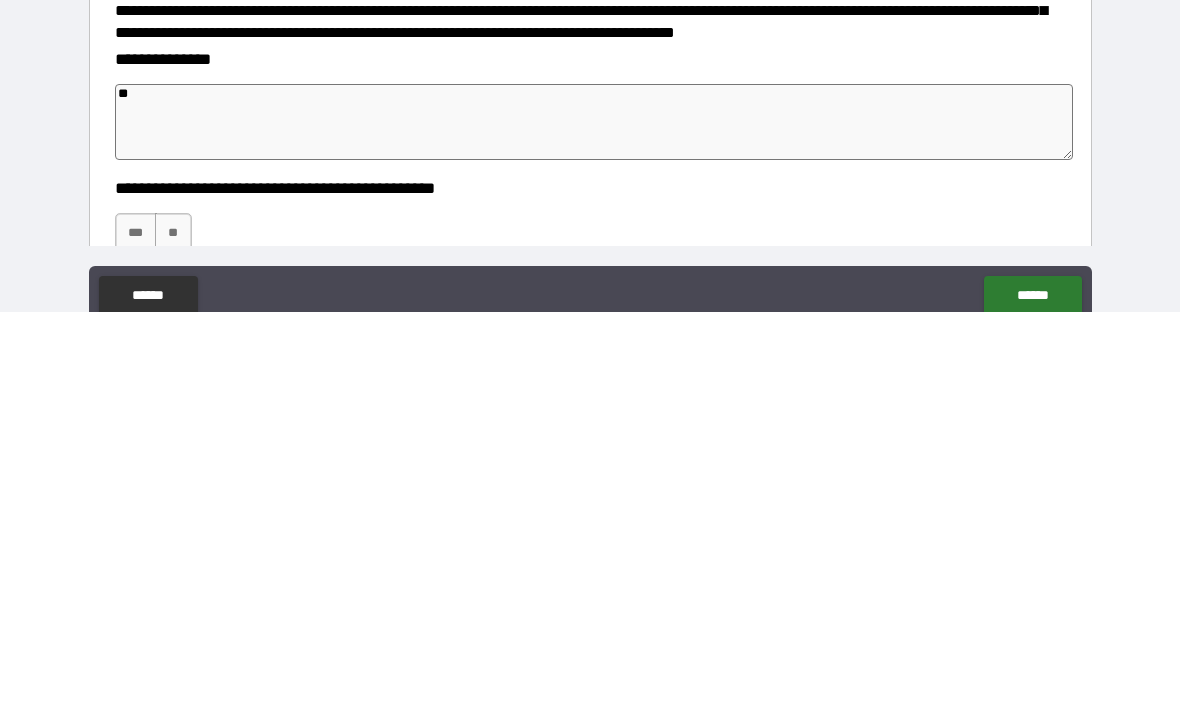 type on "*" 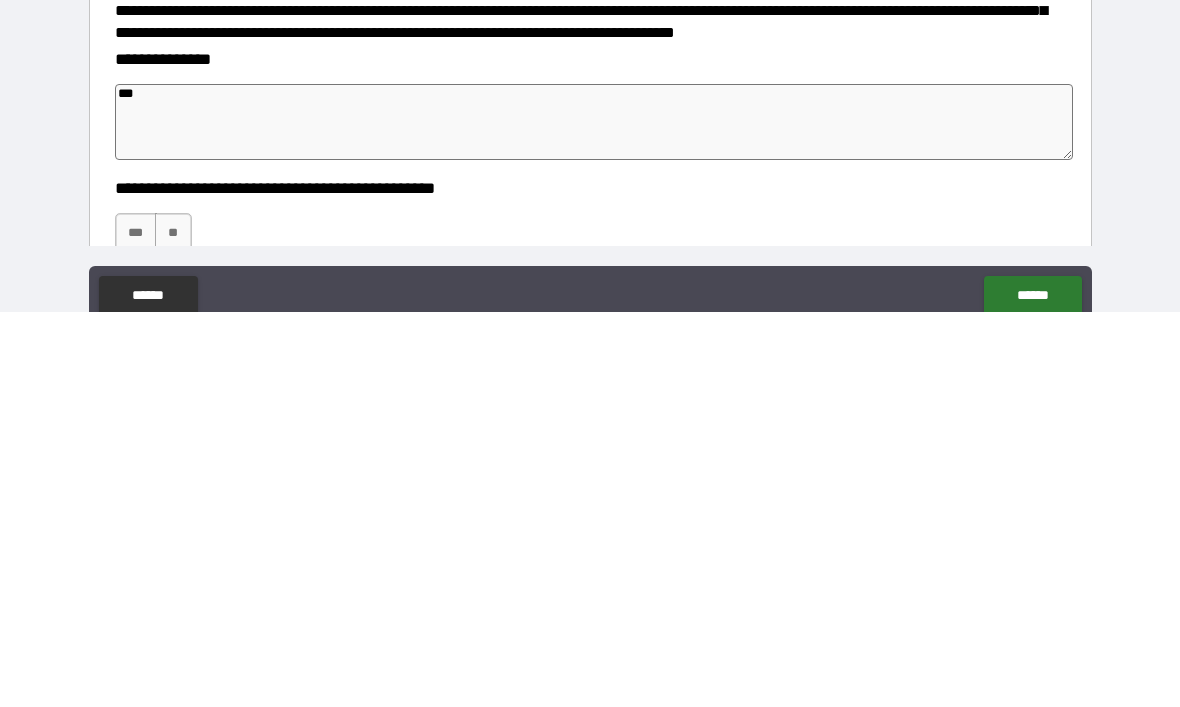 type on "*" 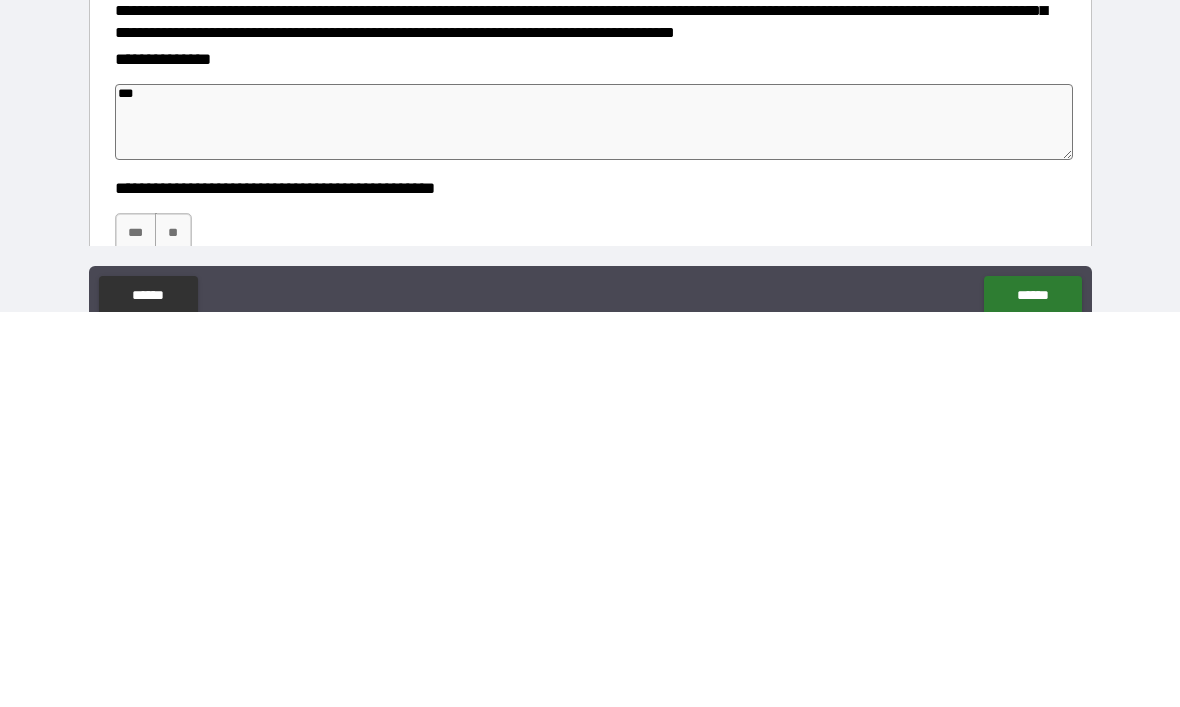 type on "**" 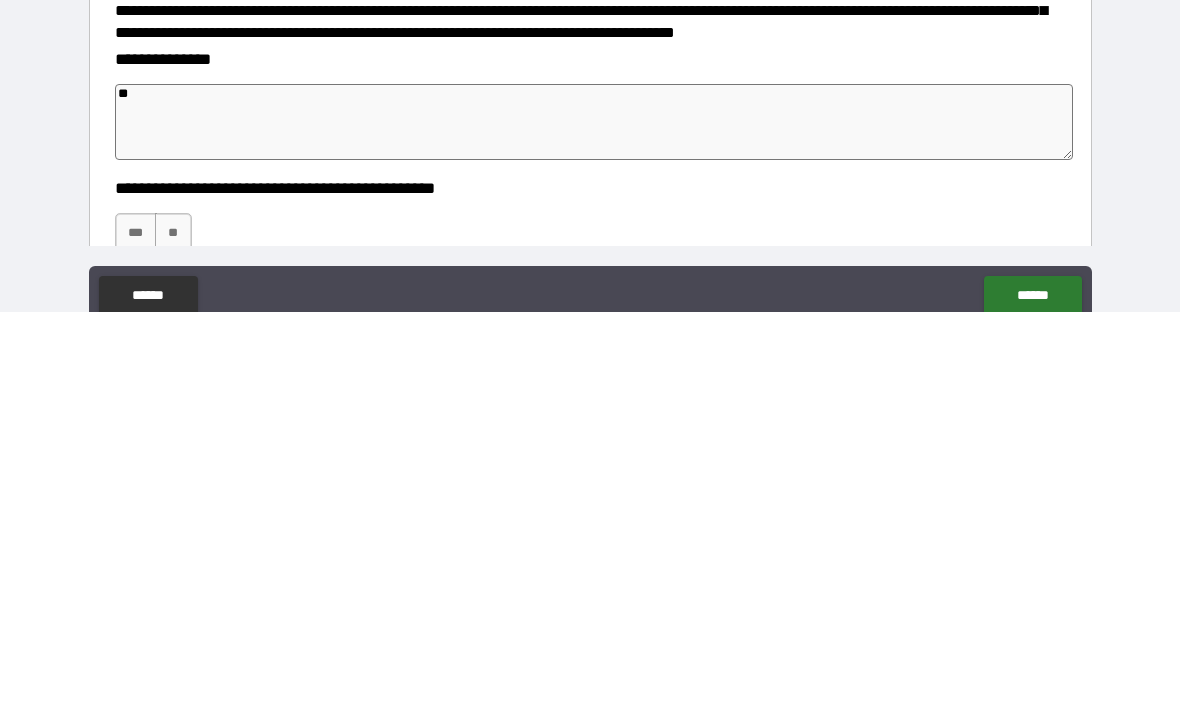 type on "*" 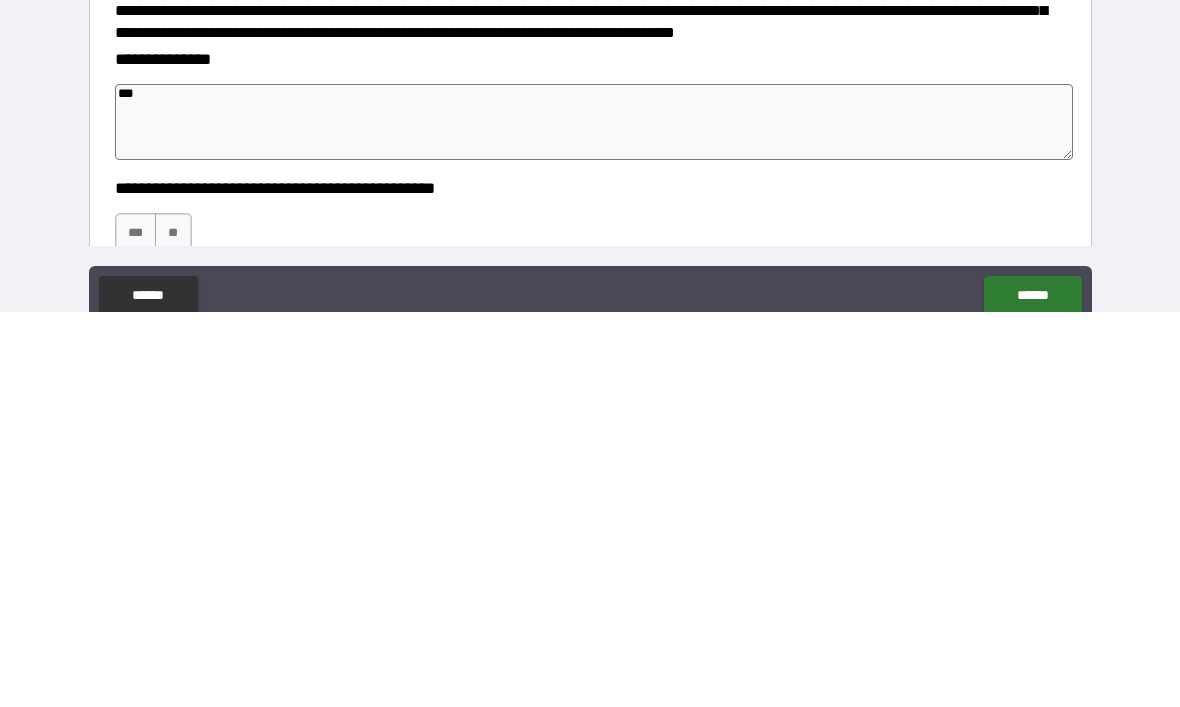 type on "*" 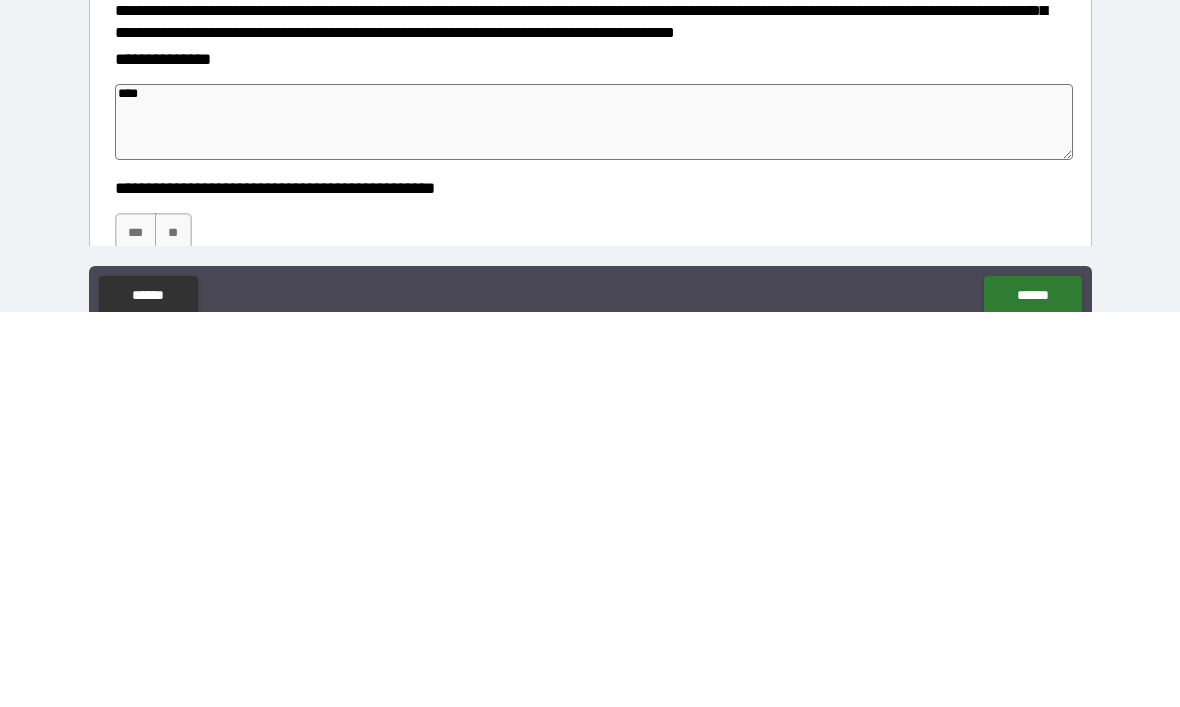 type on "*" 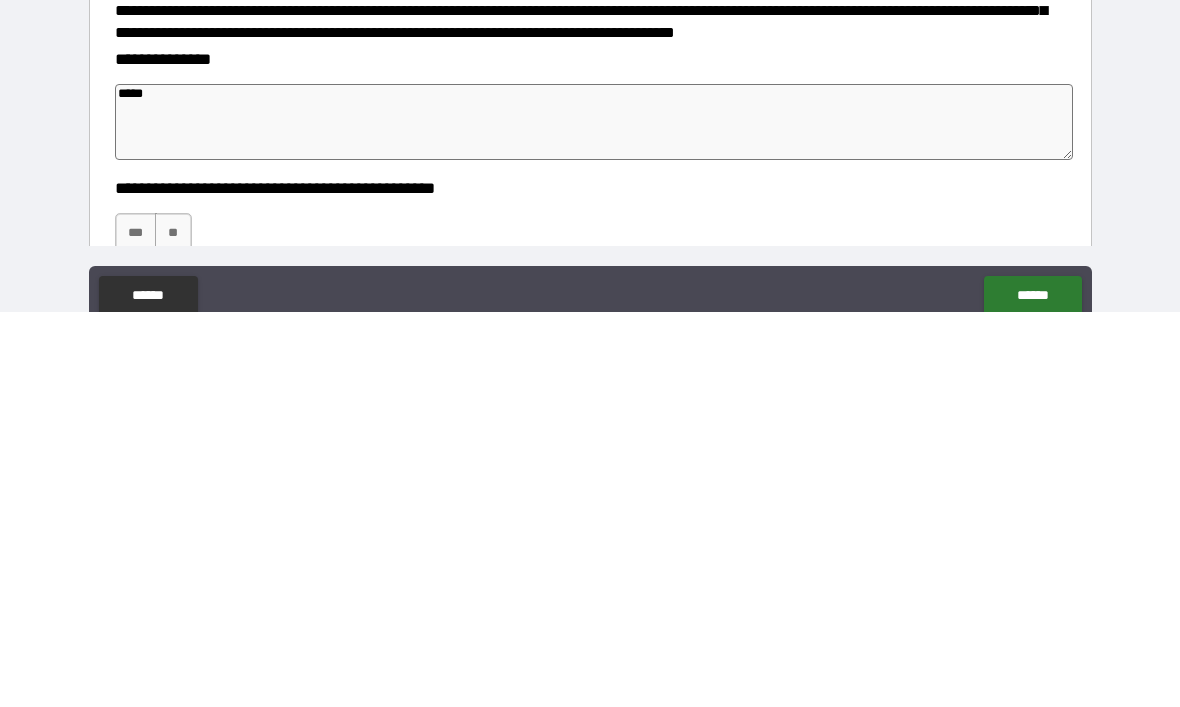 type on "*" 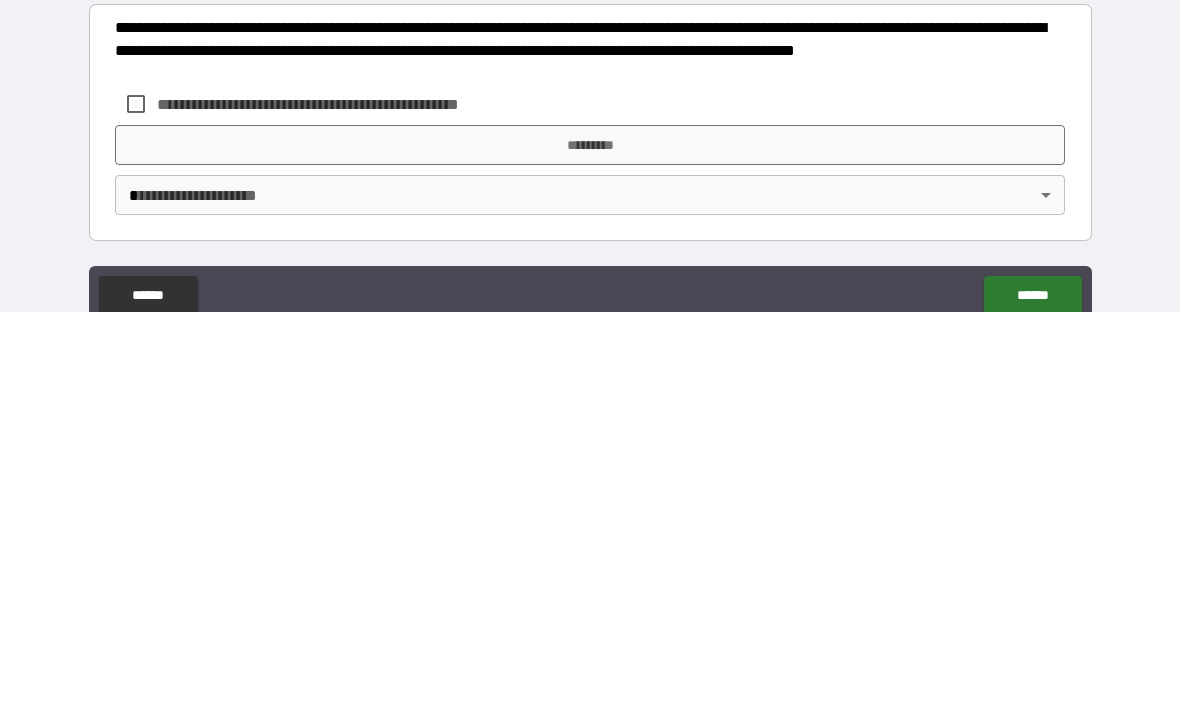 scroll, scrollTop: 757, scrollLeft: 0, axis: vertical 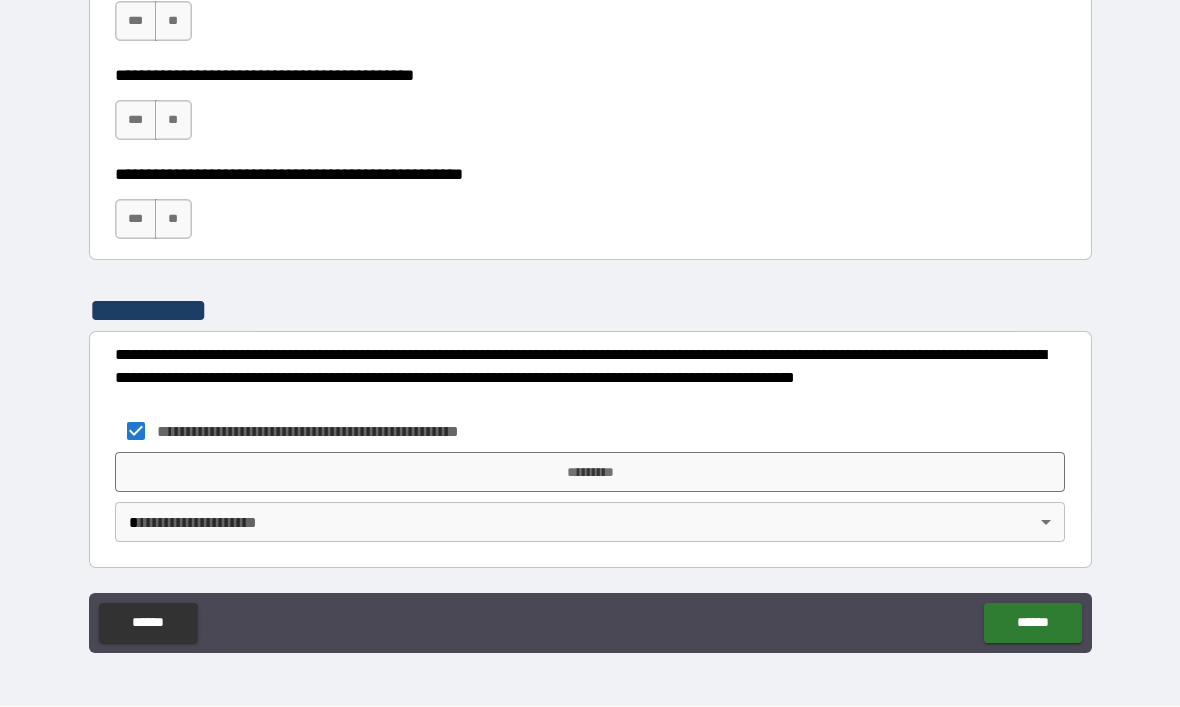 click on "**********" at bounding box center (590, 320) 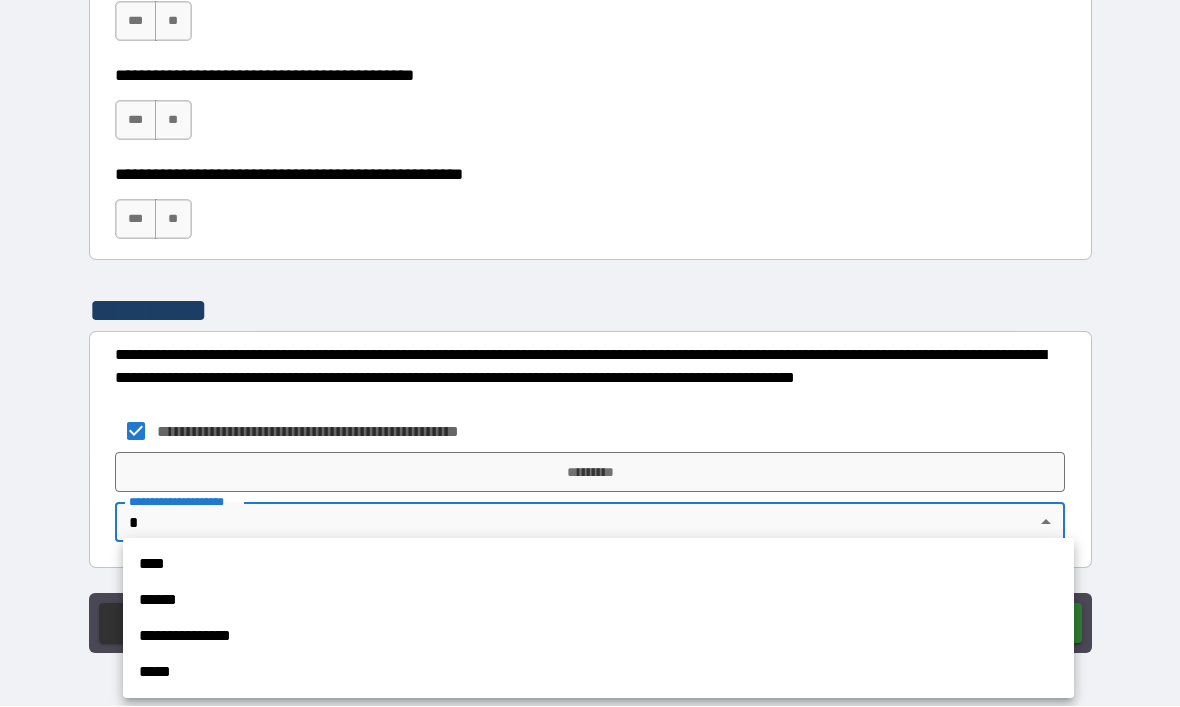 click on "****" at bounding box center (598, 565) 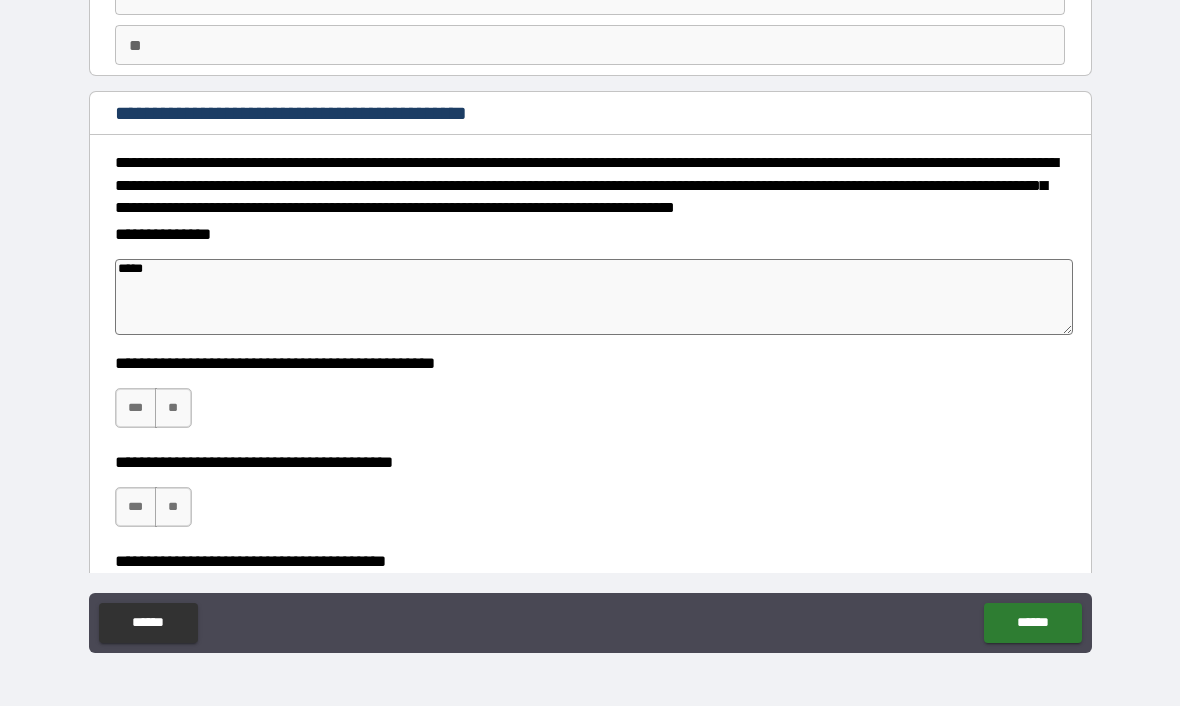 scroll, scrollTop: 165, scrollLeft: 0, axis: vertical 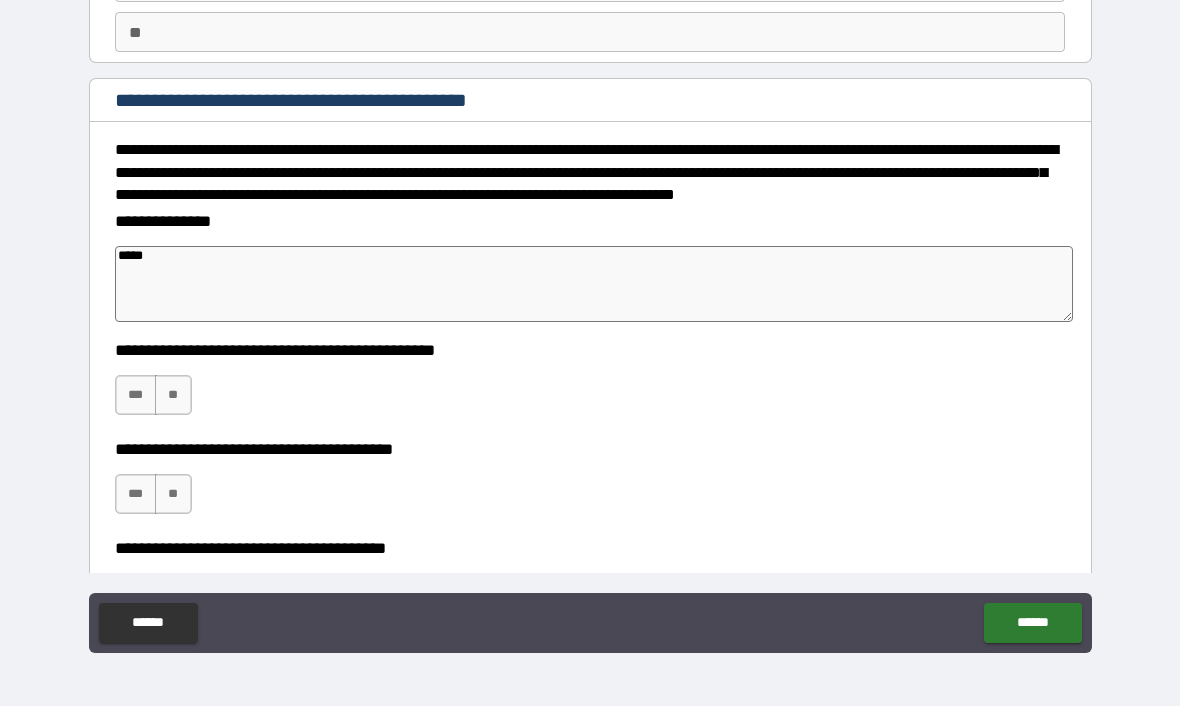 click on "***" at bounding box center (136, 396) 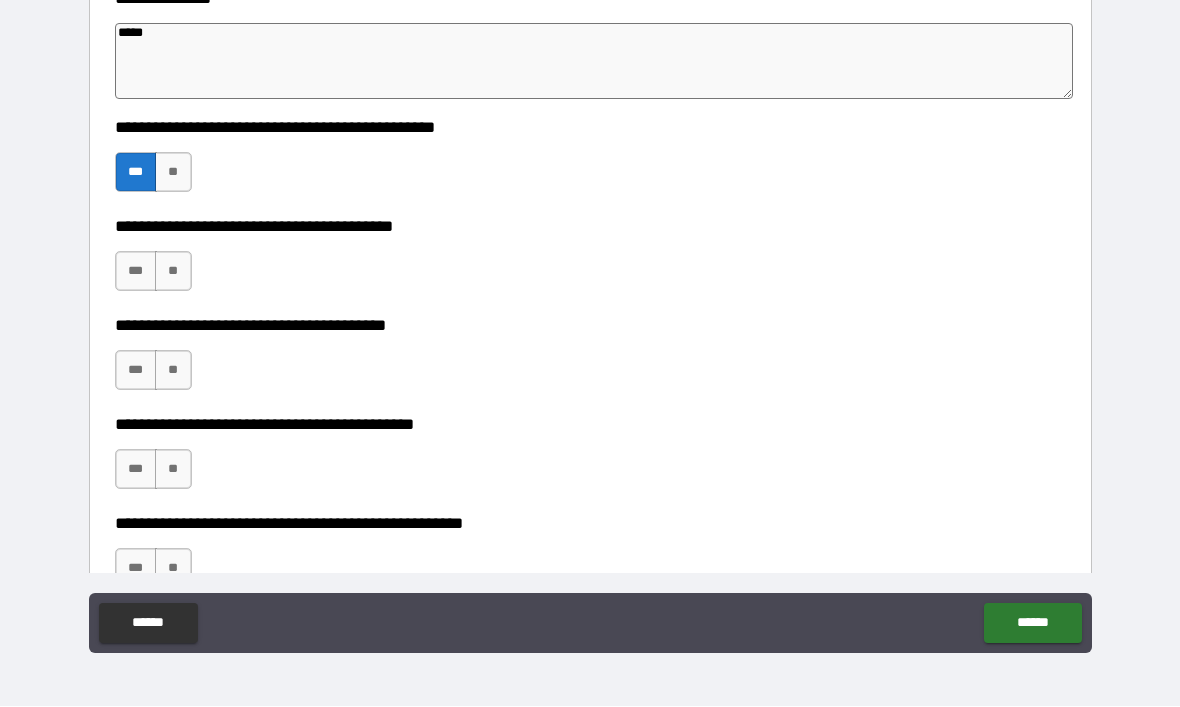 scroll, scrollTop: 386, scrollLeft: 0, axis: vertical 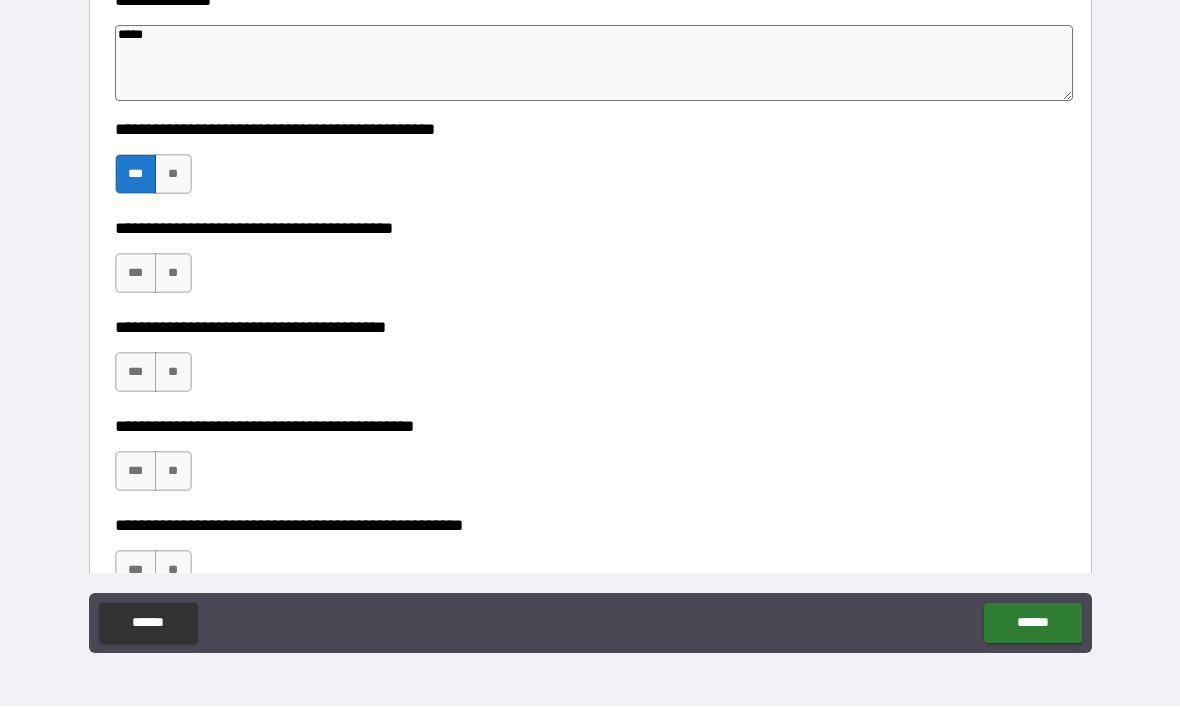 click on "***" at bounding box center (136, 274) 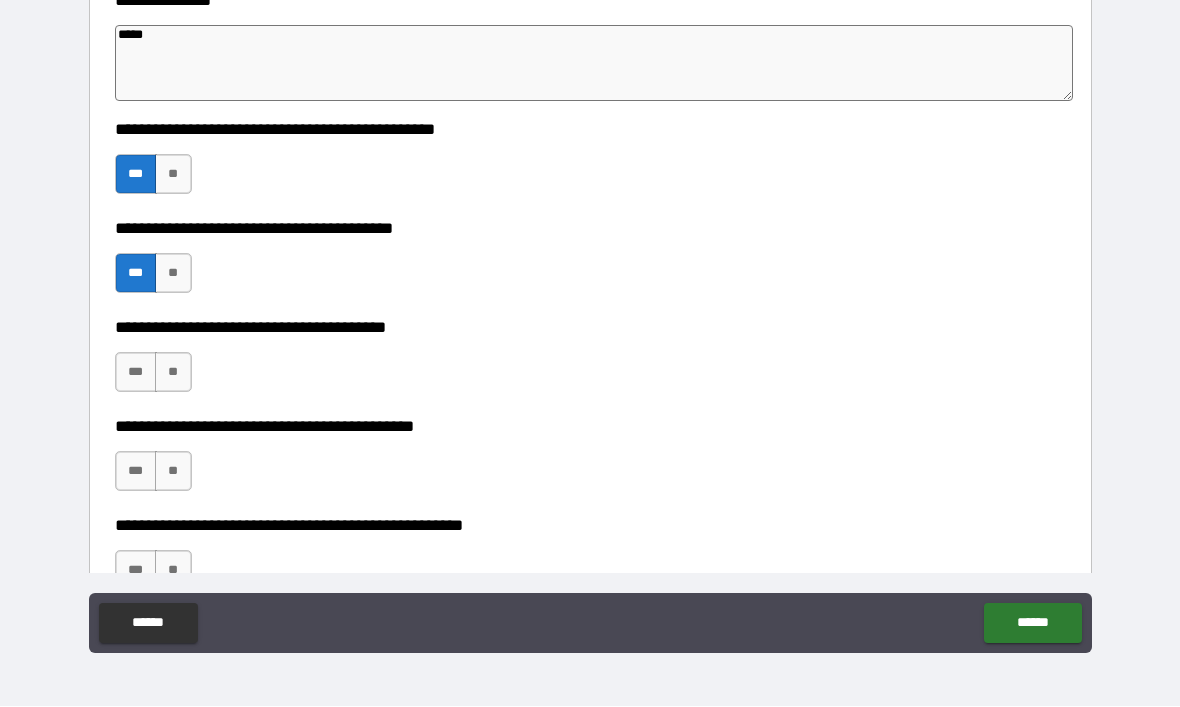 click on "***" at bounding box center (136, 373) 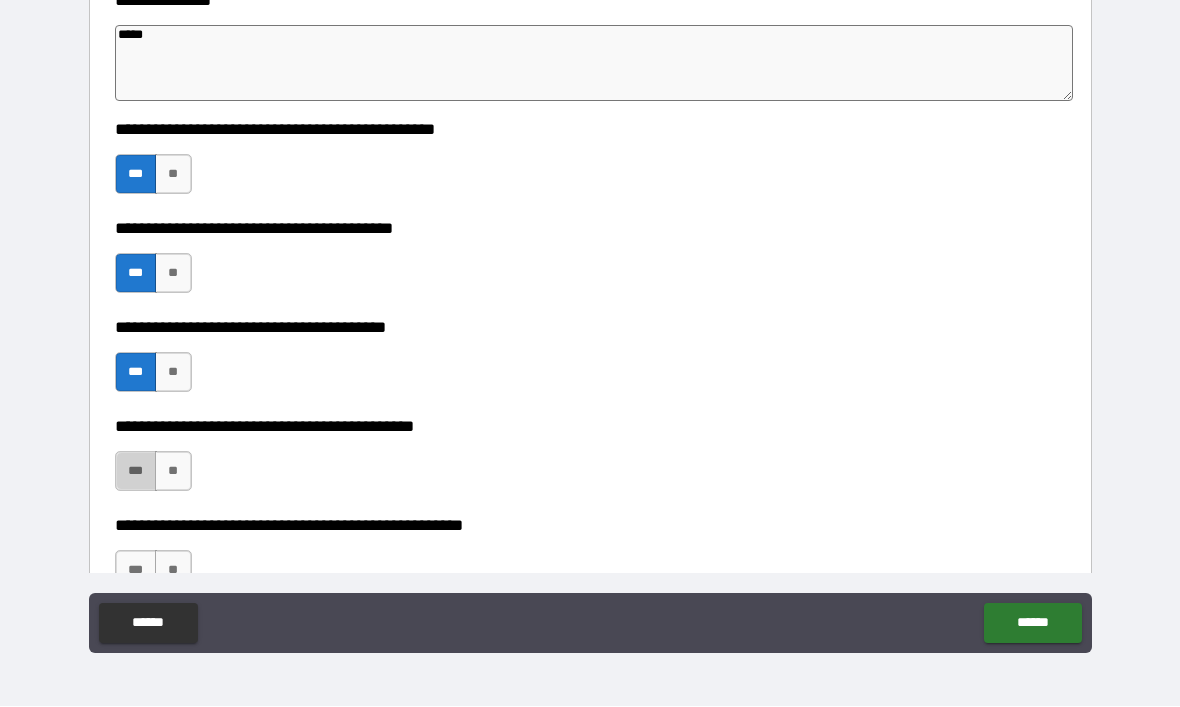 click on "***" at bounding box center (136, 472) 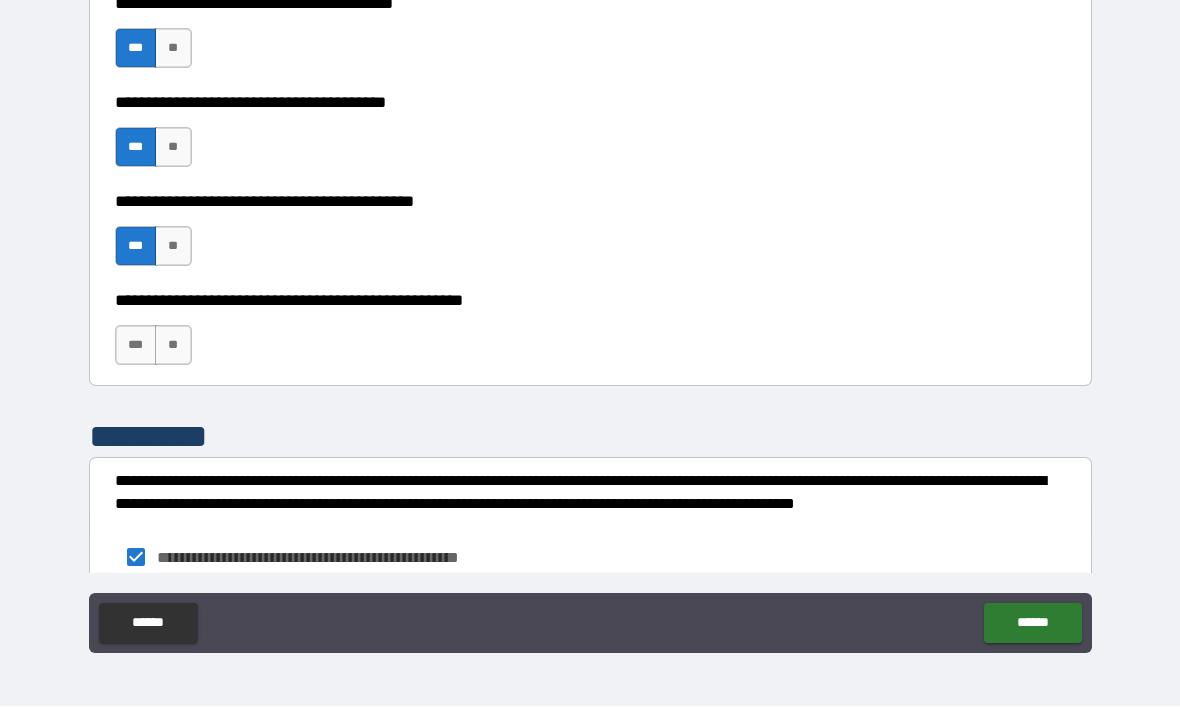 scroll, scrollTop: 614, scrollLeft: 0, axis: vertical 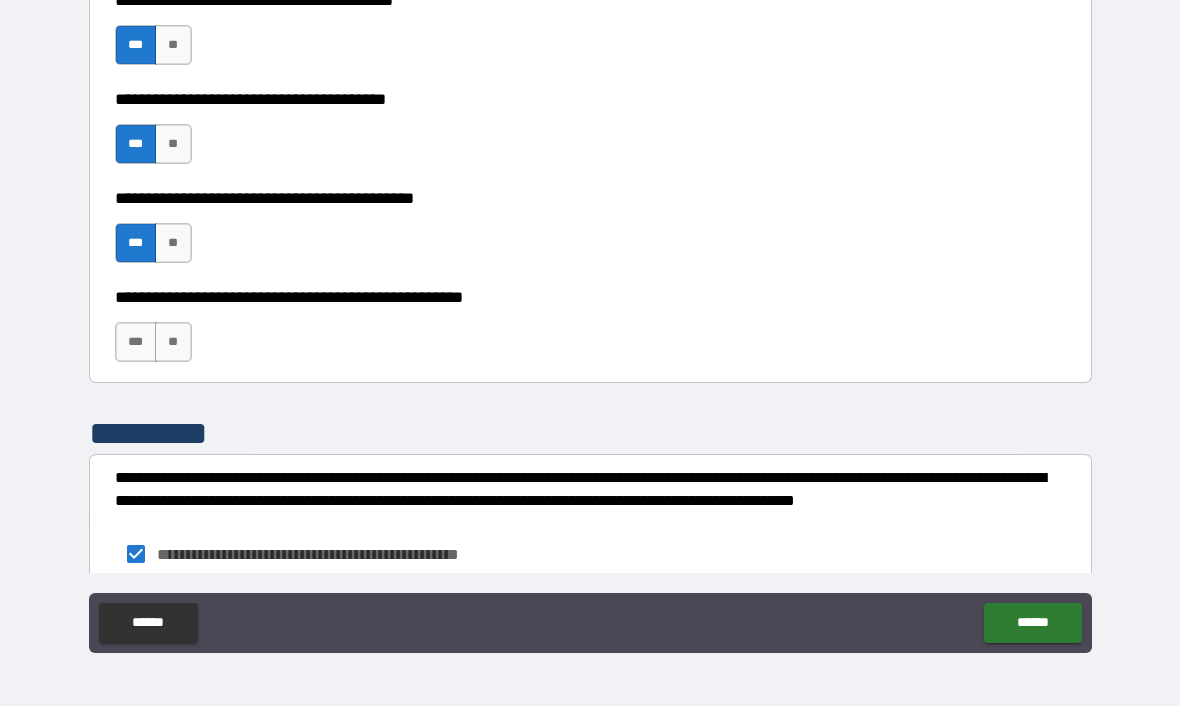 click on "*** **" at bounding box center (156, 348) 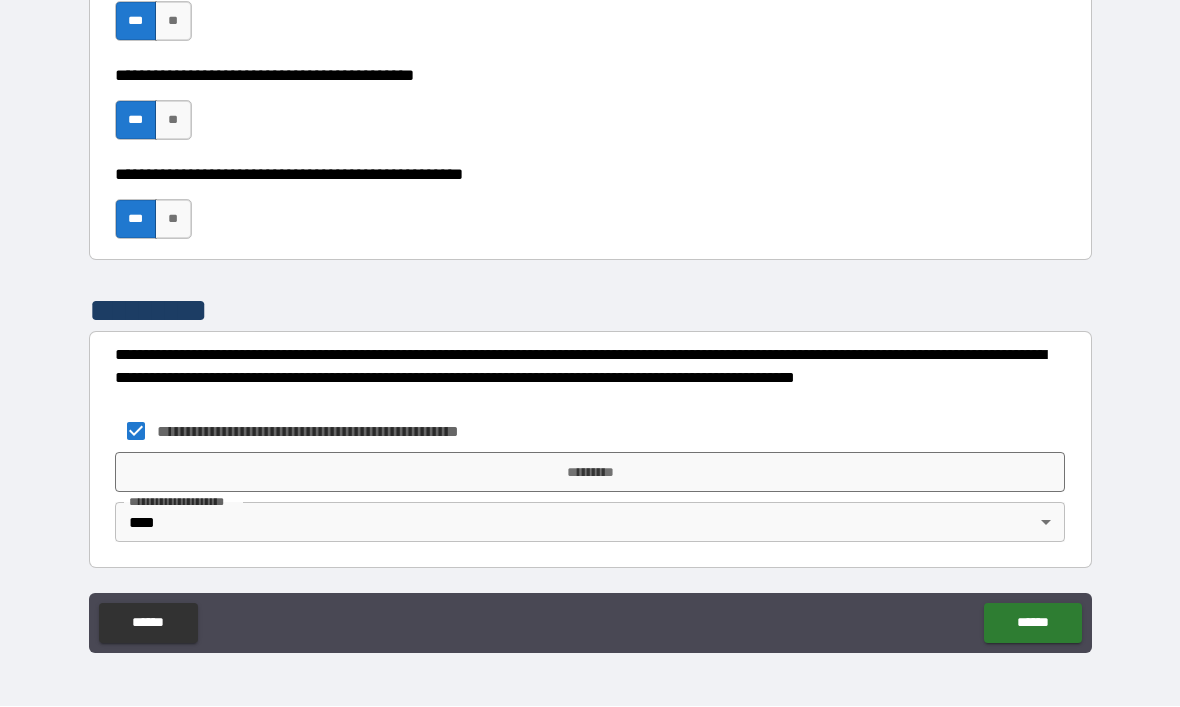 scroll, scrollTop: 757, scrollLeft: 0, axis: vertical 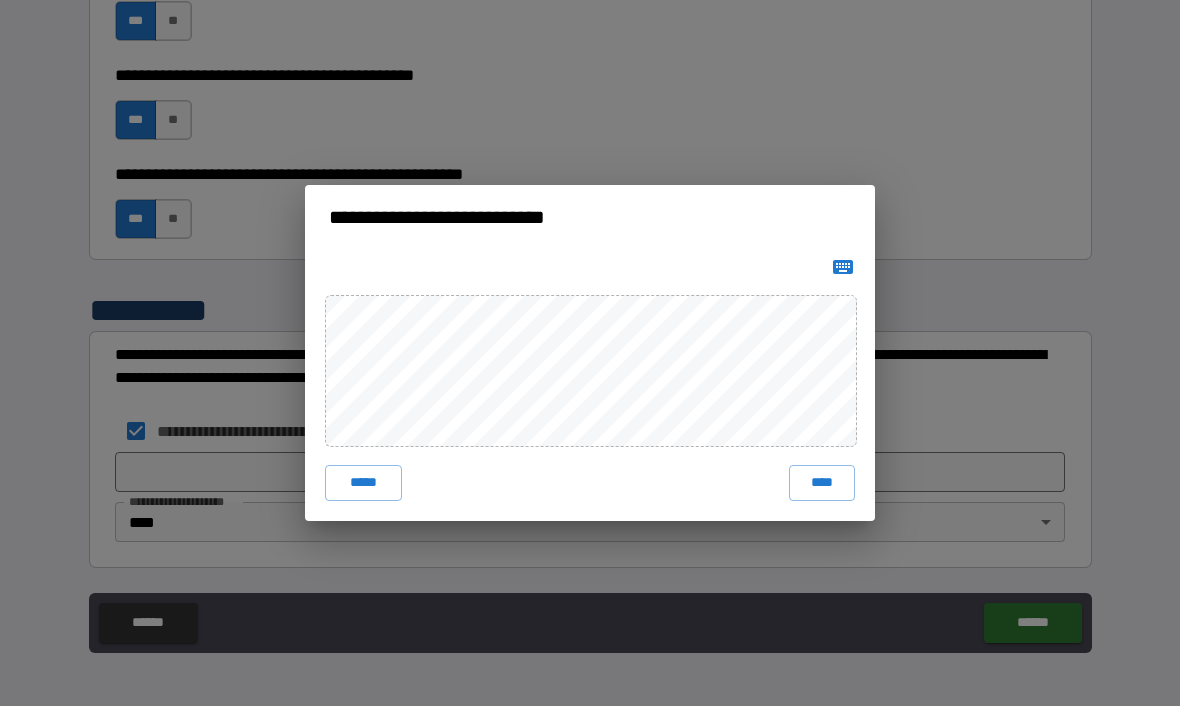click on "****" at bounding box center (822, 484) 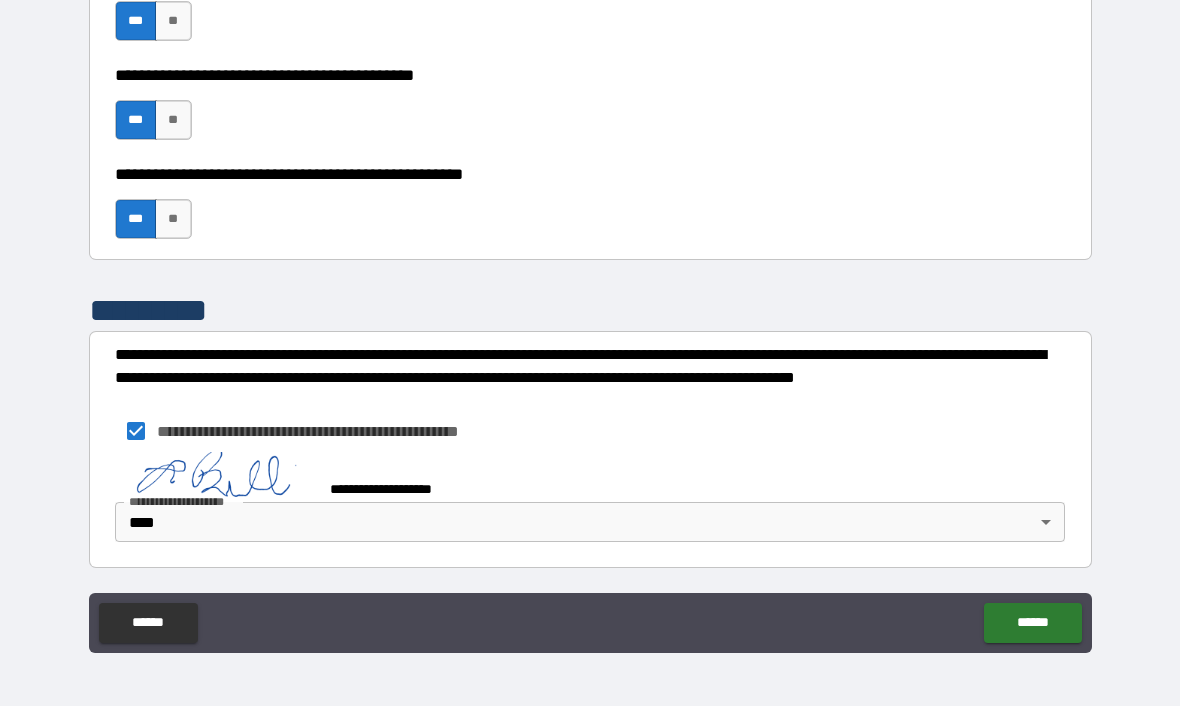 scroll, scrollTop: 747, scrollLeft: 0, axis: vertical 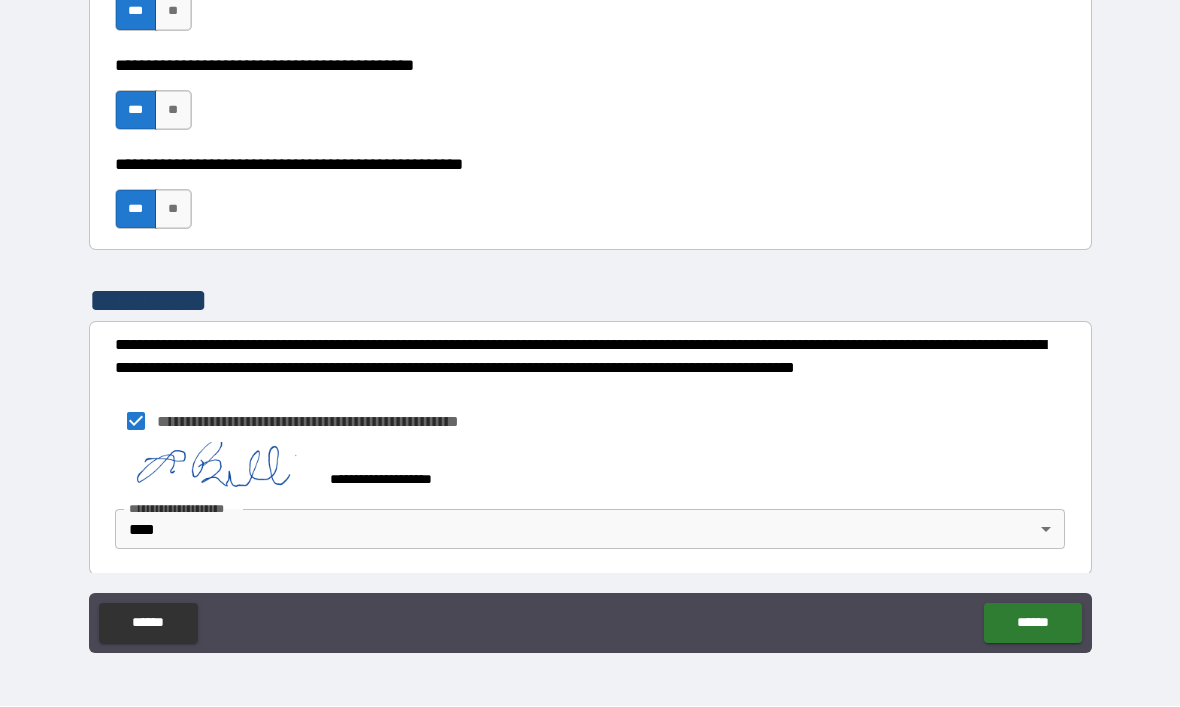 click on "******" at bounding box center (1032, 624) 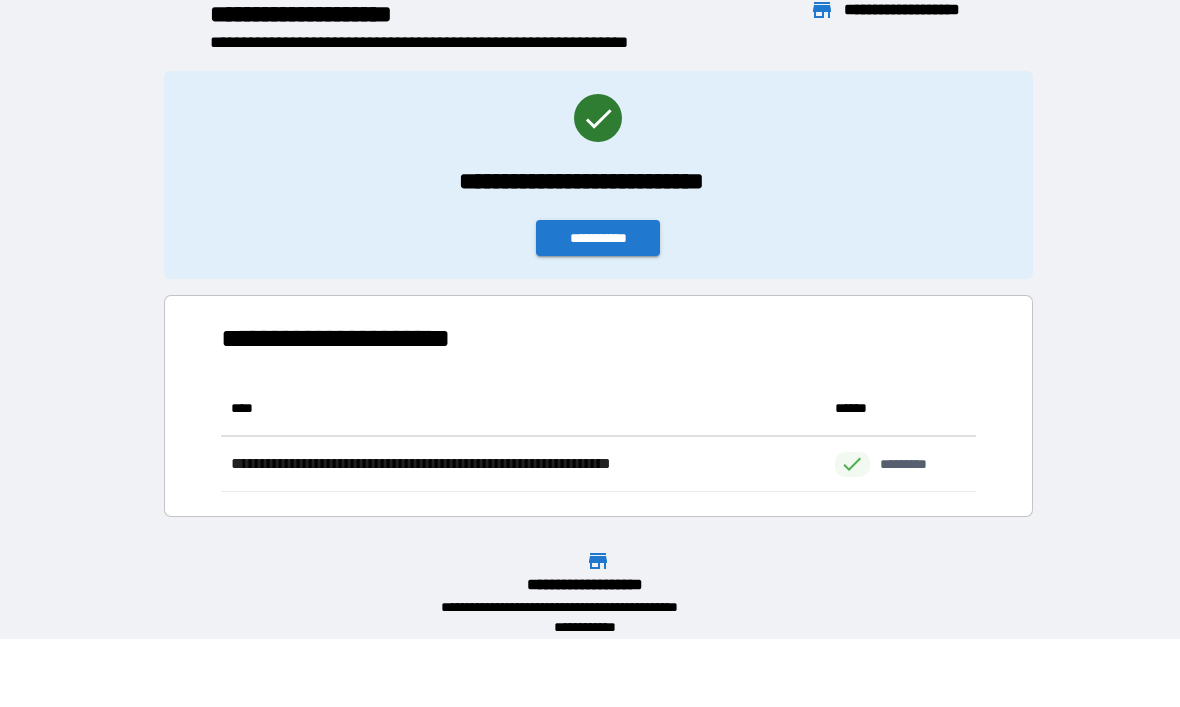 scroll, scrollTop: 1, scrollLeft: 1, axis: both 